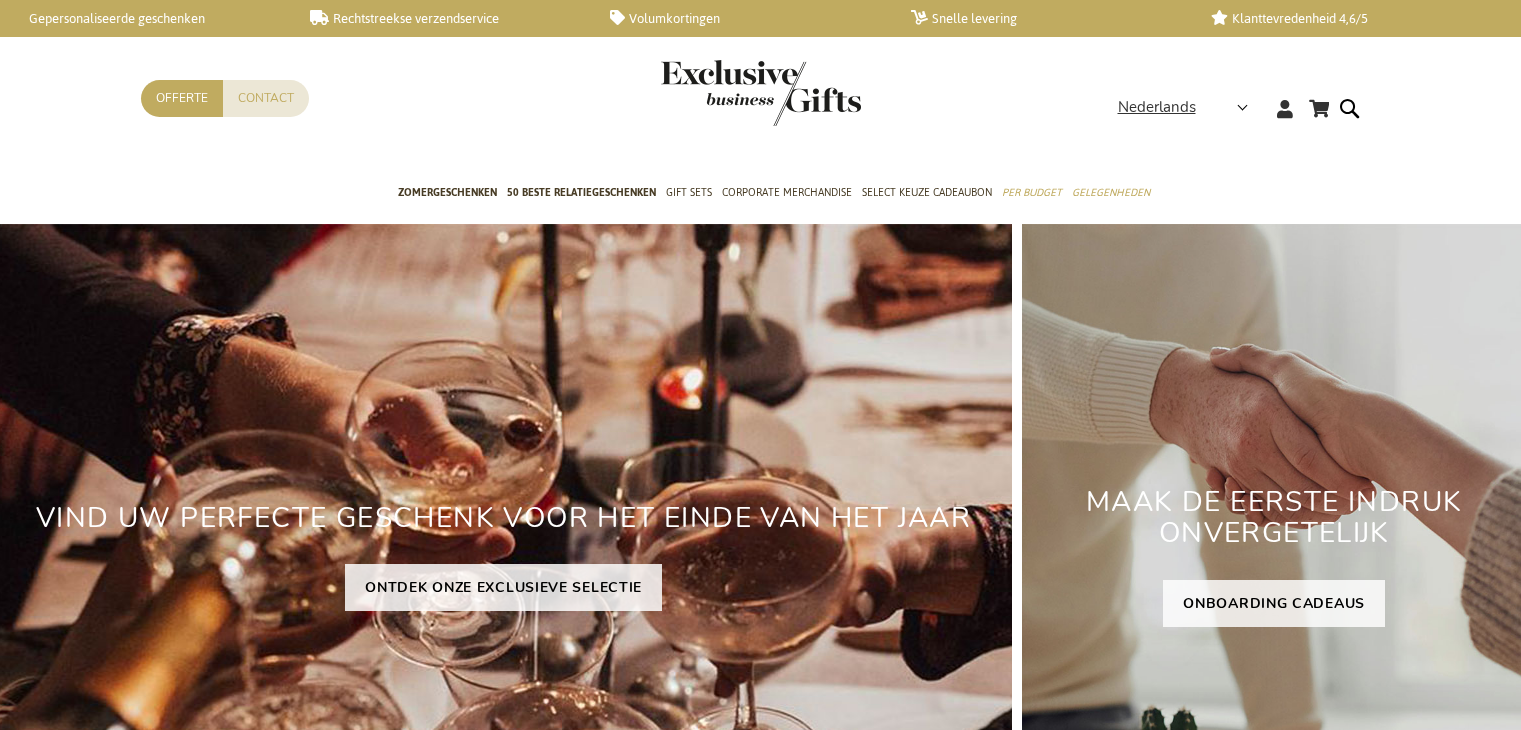 scroll, scrollTop: 0, scrollLeft: 0, axis: both 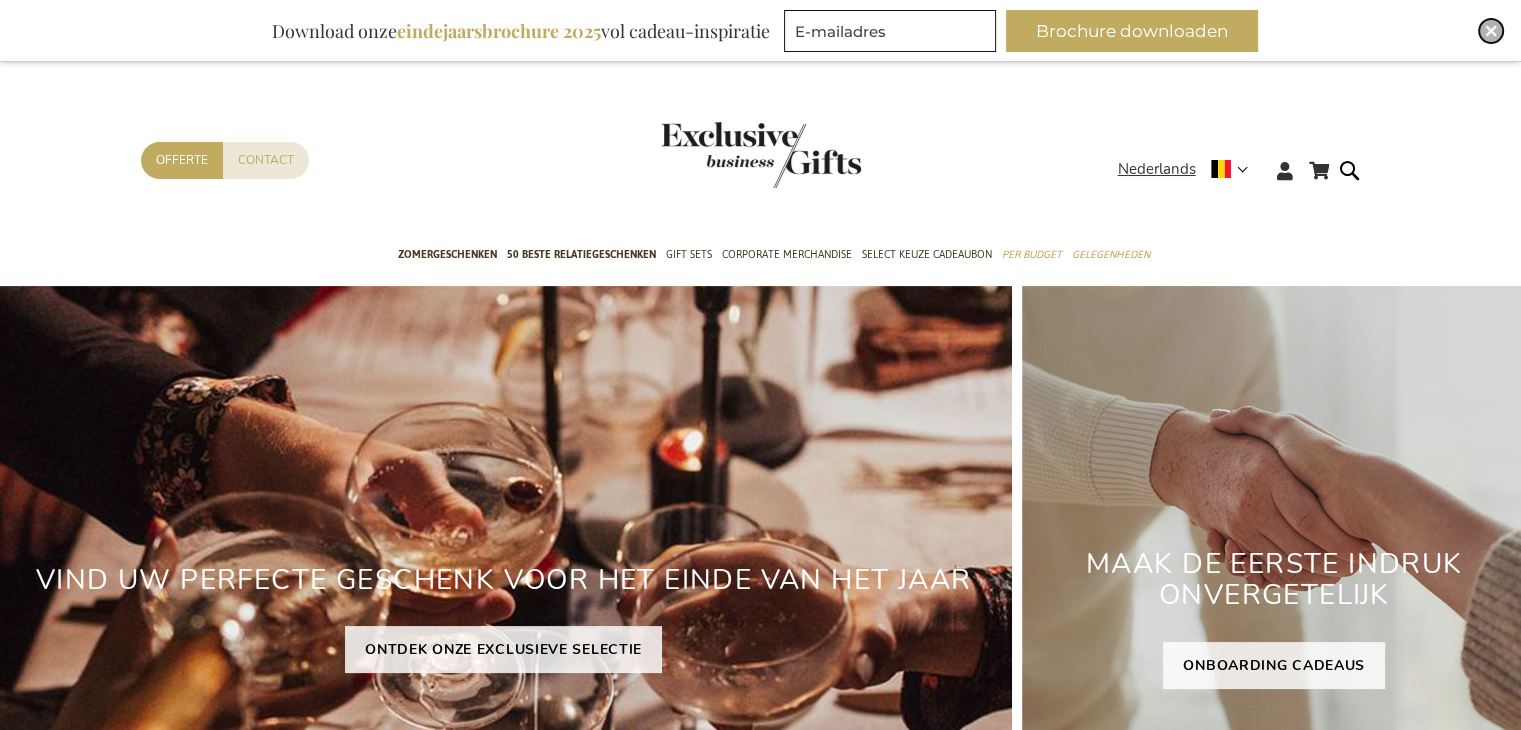 click at bounding box center (1491, 31) 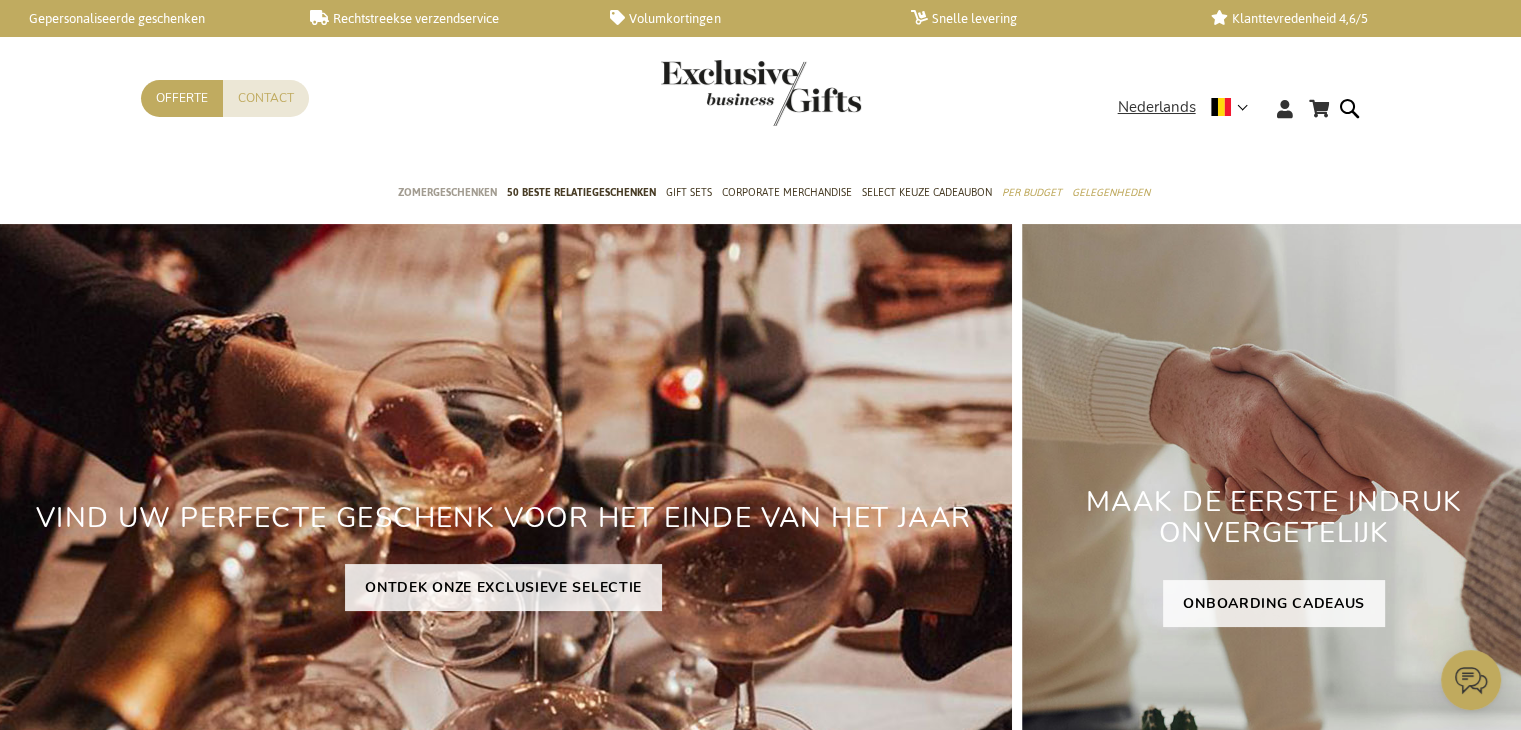 scroll, scrollTop: 0, scrollLeft: 0, axis: both 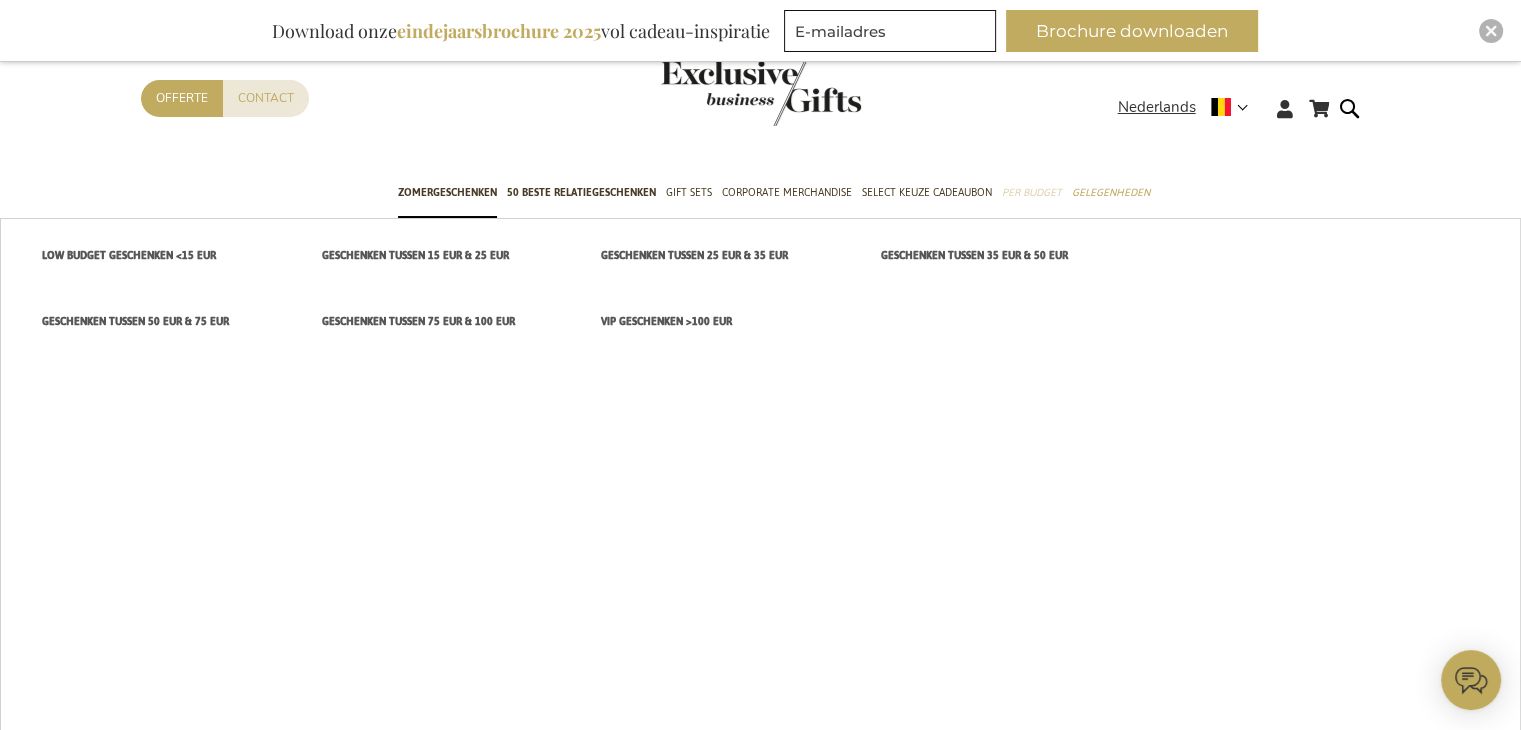 click on "Per Budget" at bounding box center [1032, 192] 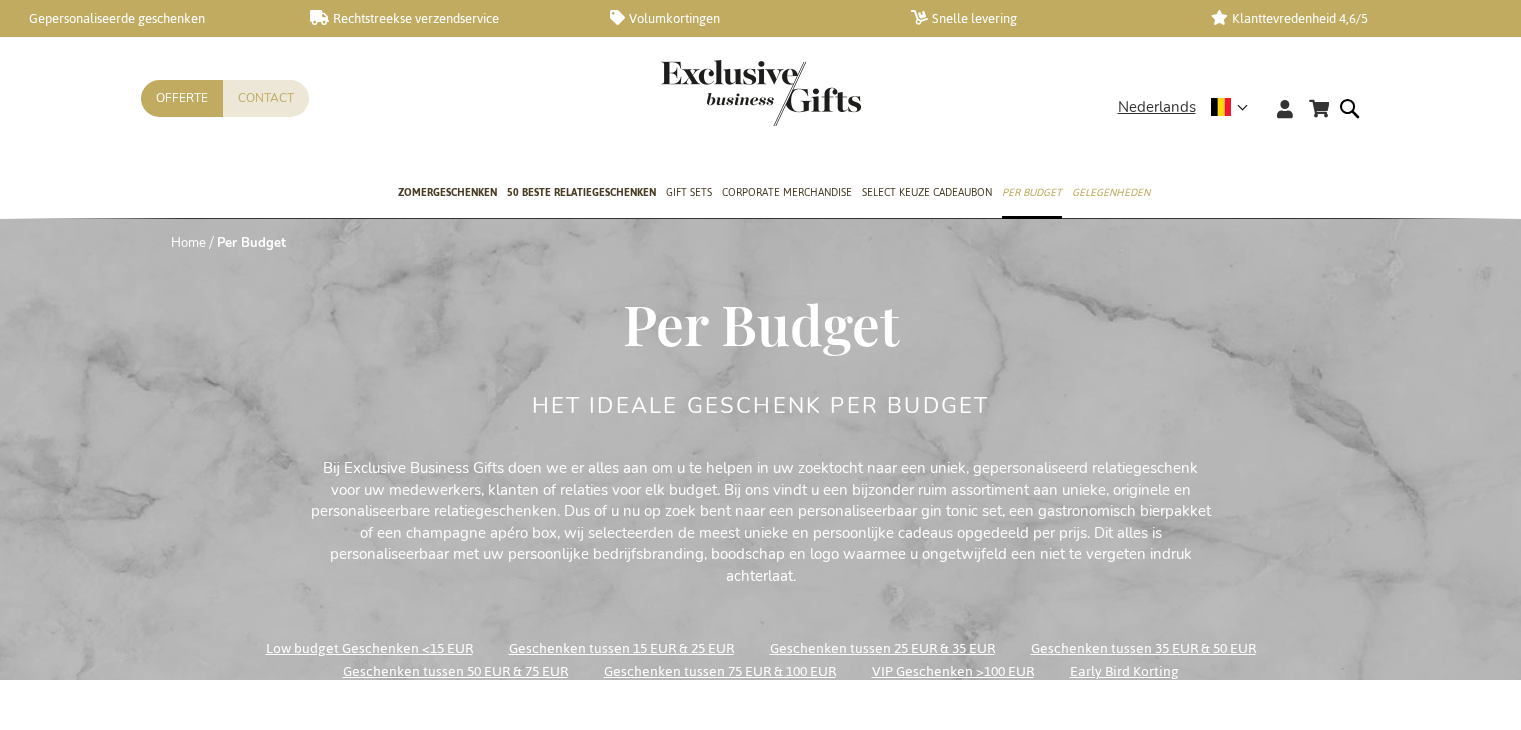 scroll, scrollTop: 0, scrollLeft: 0, axis: both 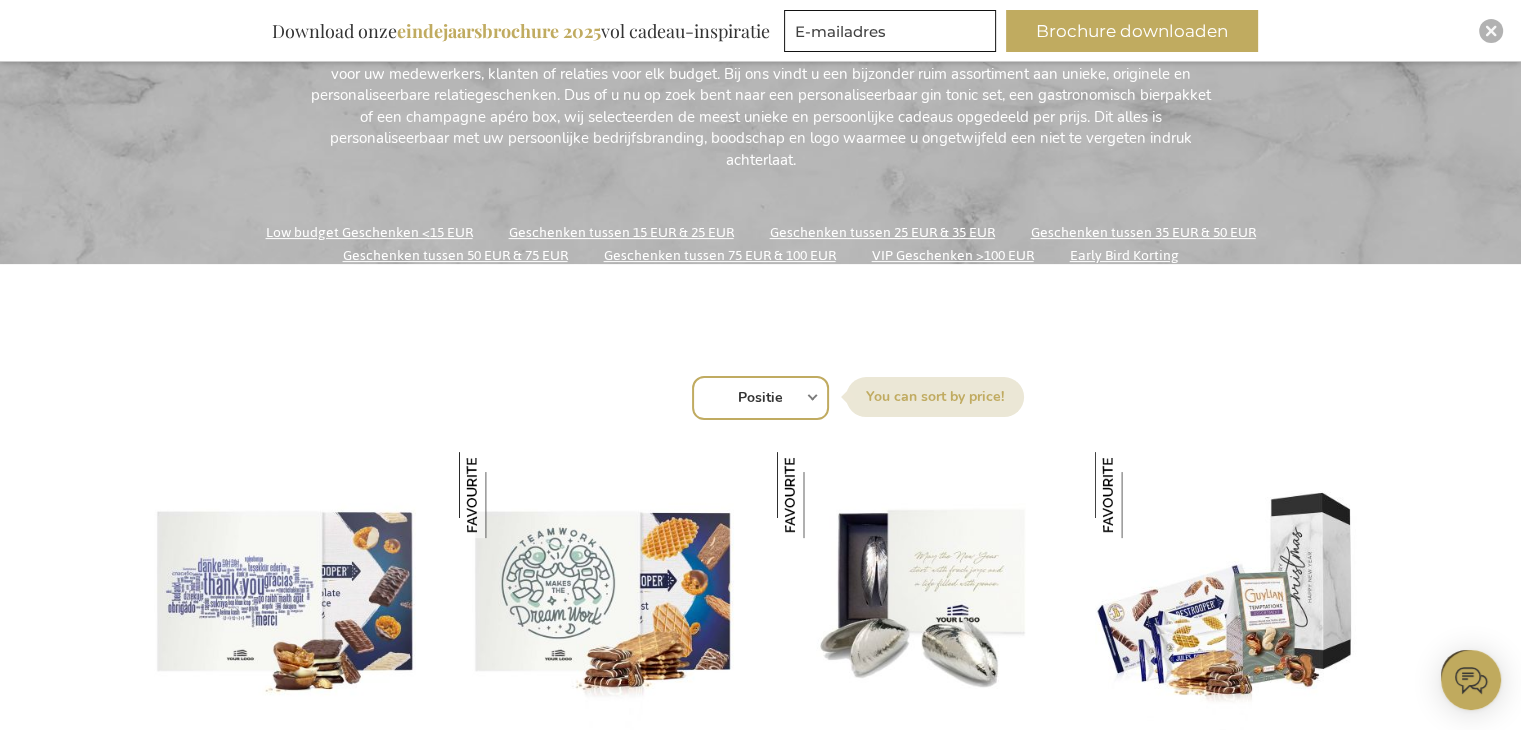 click on "Positie
Best Sellers
Meest bekeken
Nieuw
Biggest Saving
Price: low to high
Price: high to low" at bounding box center (760, 398) 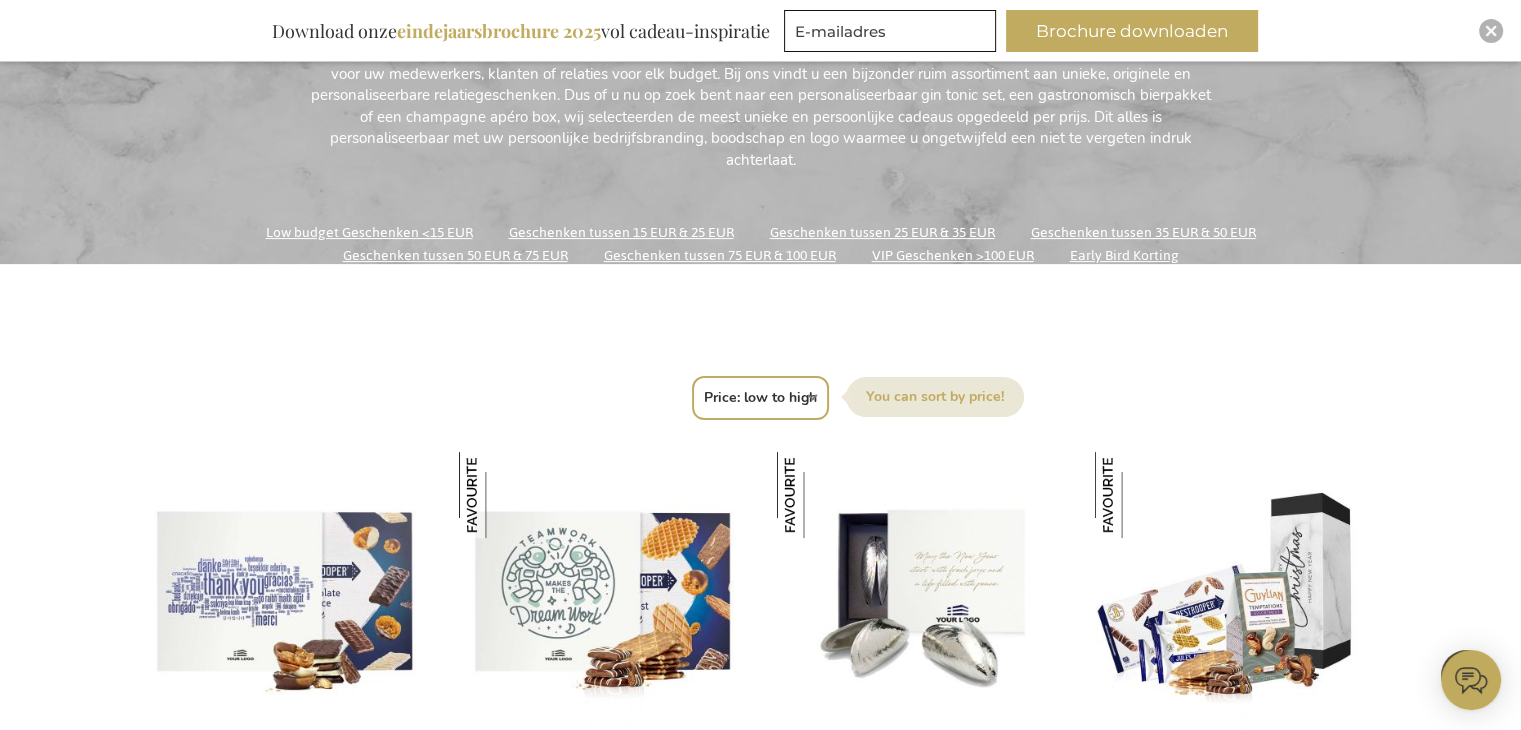 click on "Positie
Best Sellers
Meest bekeken
Nieuw
Biggest Saving
Price: low to high
Price: high to low" at bounding box center (760, 398) 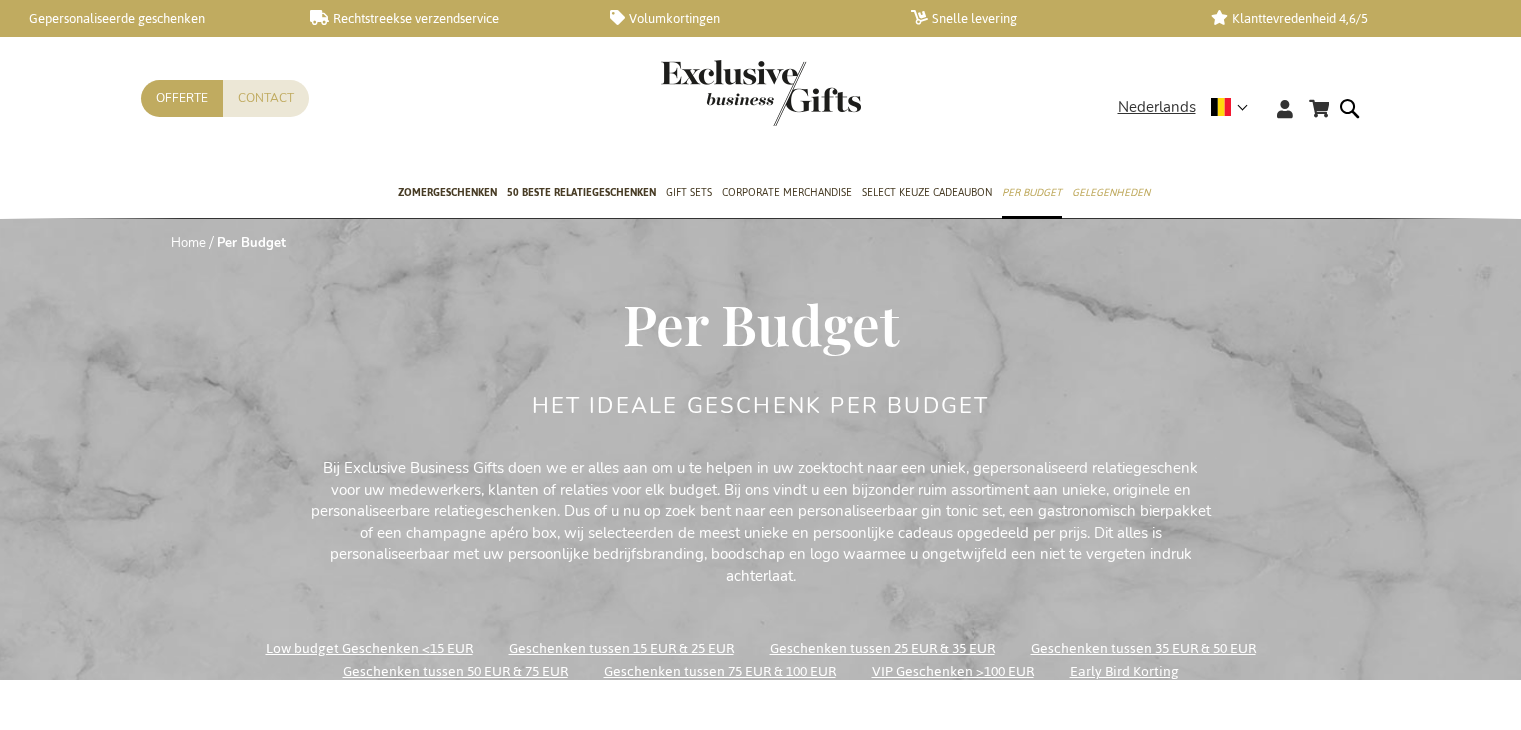 scroll, scrollTop: 0, scrollLeft: 0, axis: both 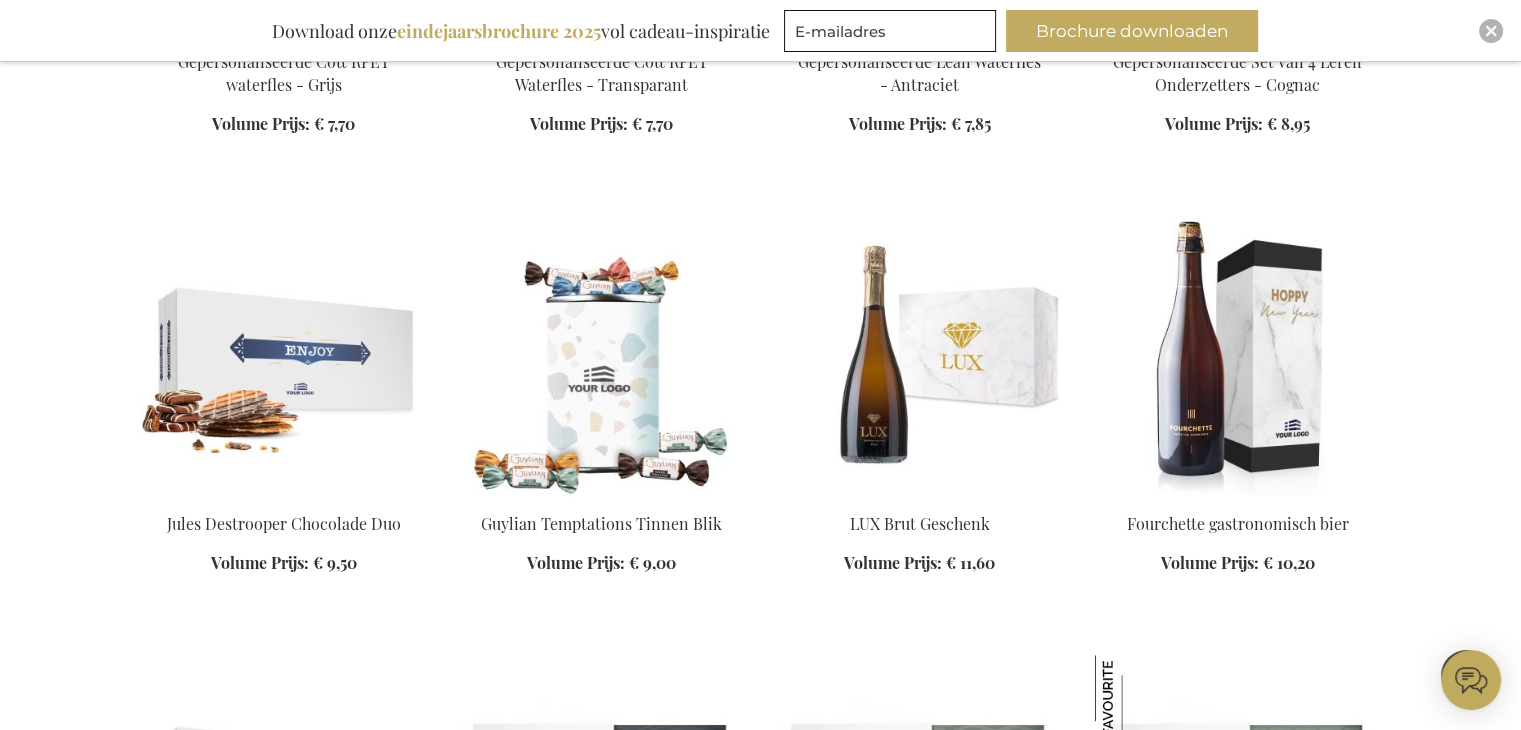 click at bounding box center [920, 356] 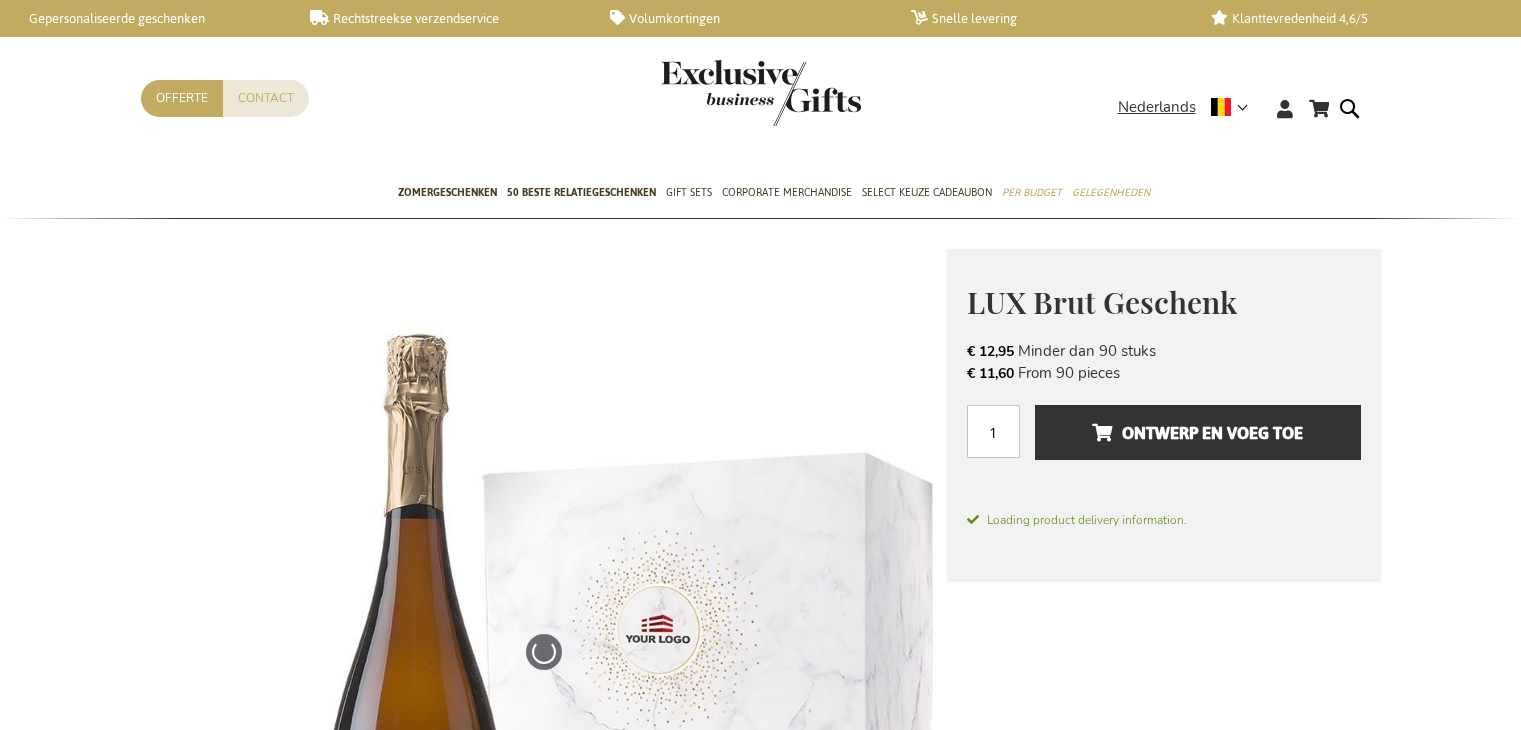 scroll, scrollTop: 0, scrollLeft: 0, axis: both 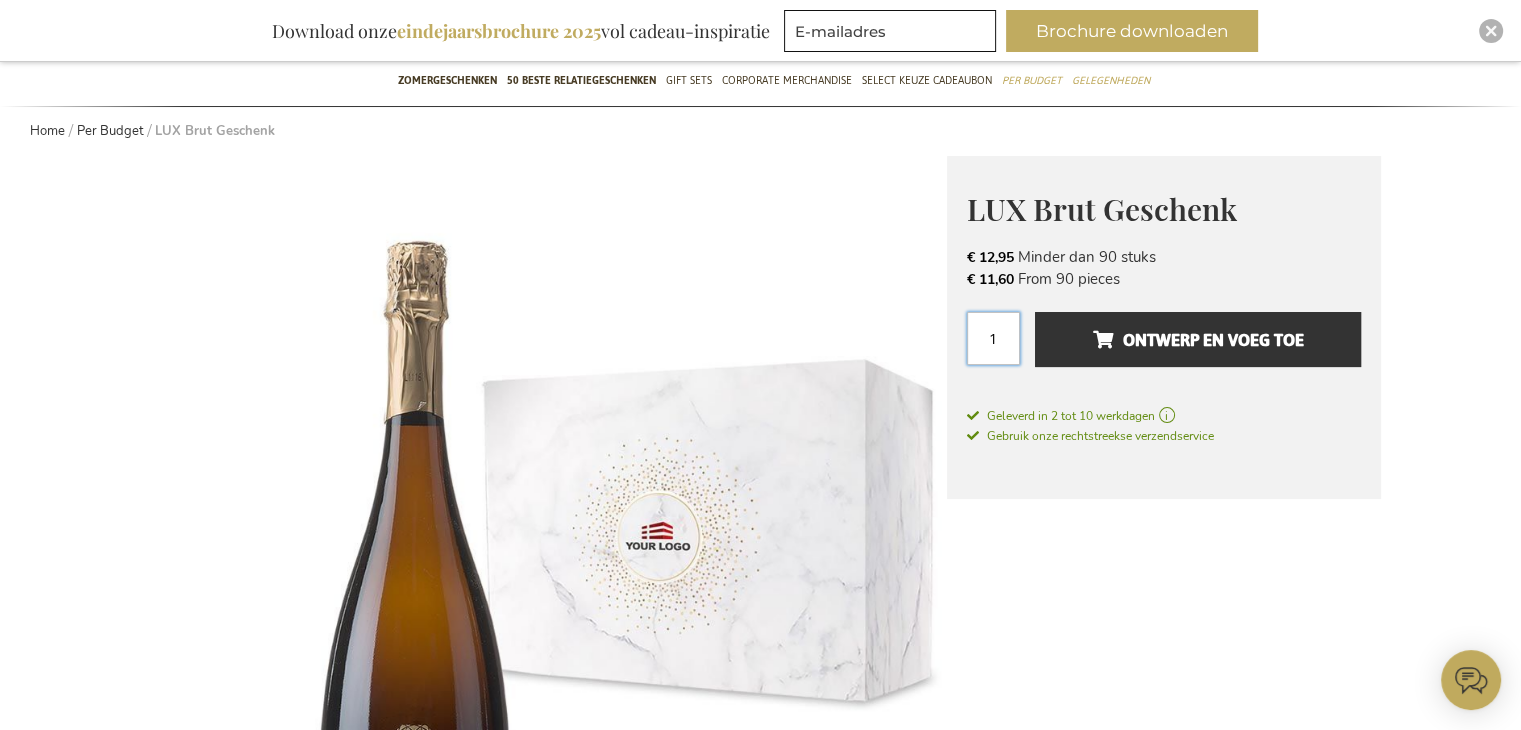 drag, startPoint x: 992, startPoint y: 337, endPoint x: 970, endPoint y: 353, distance: 27.202942 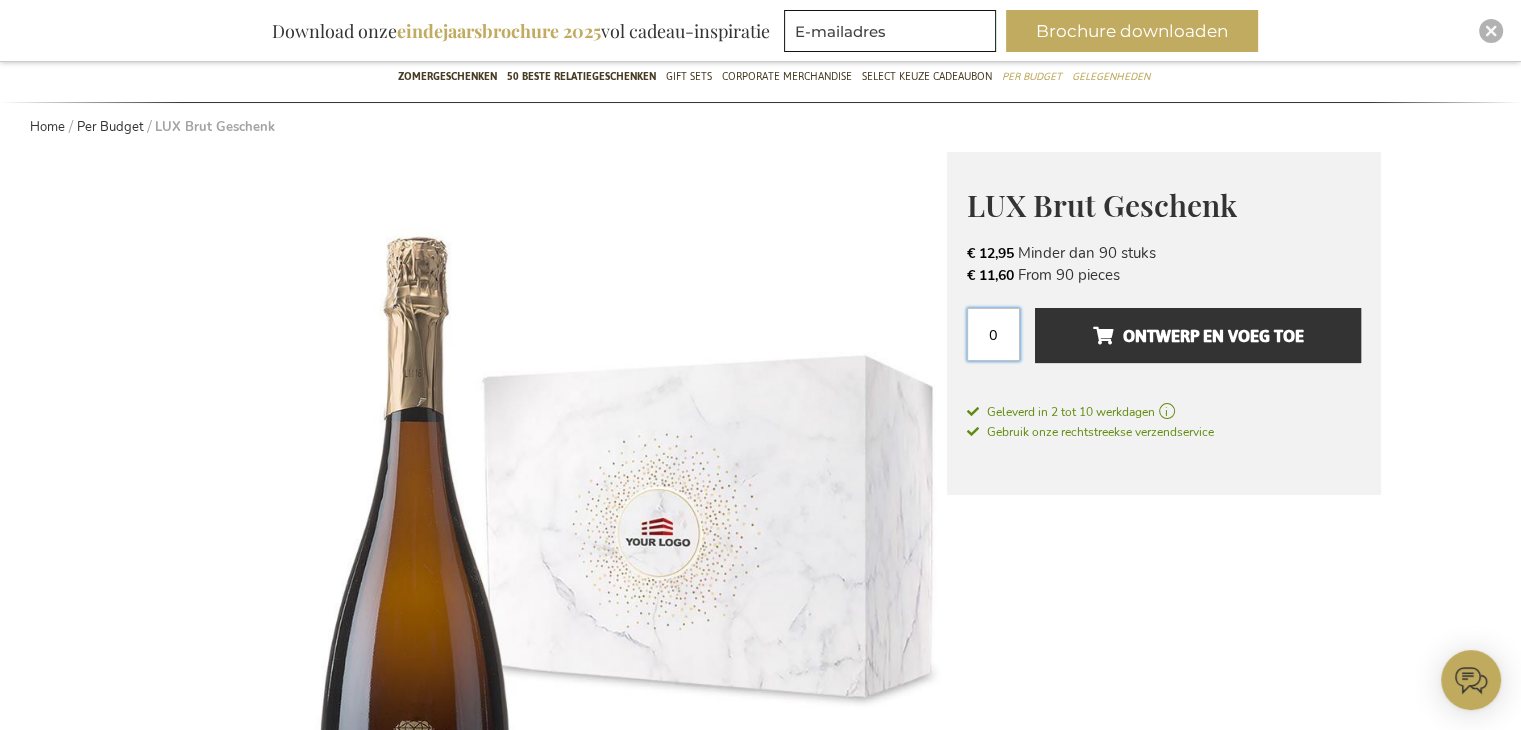 scroll, scrollTop: 180, scrollLeft: 0, axis: vertical 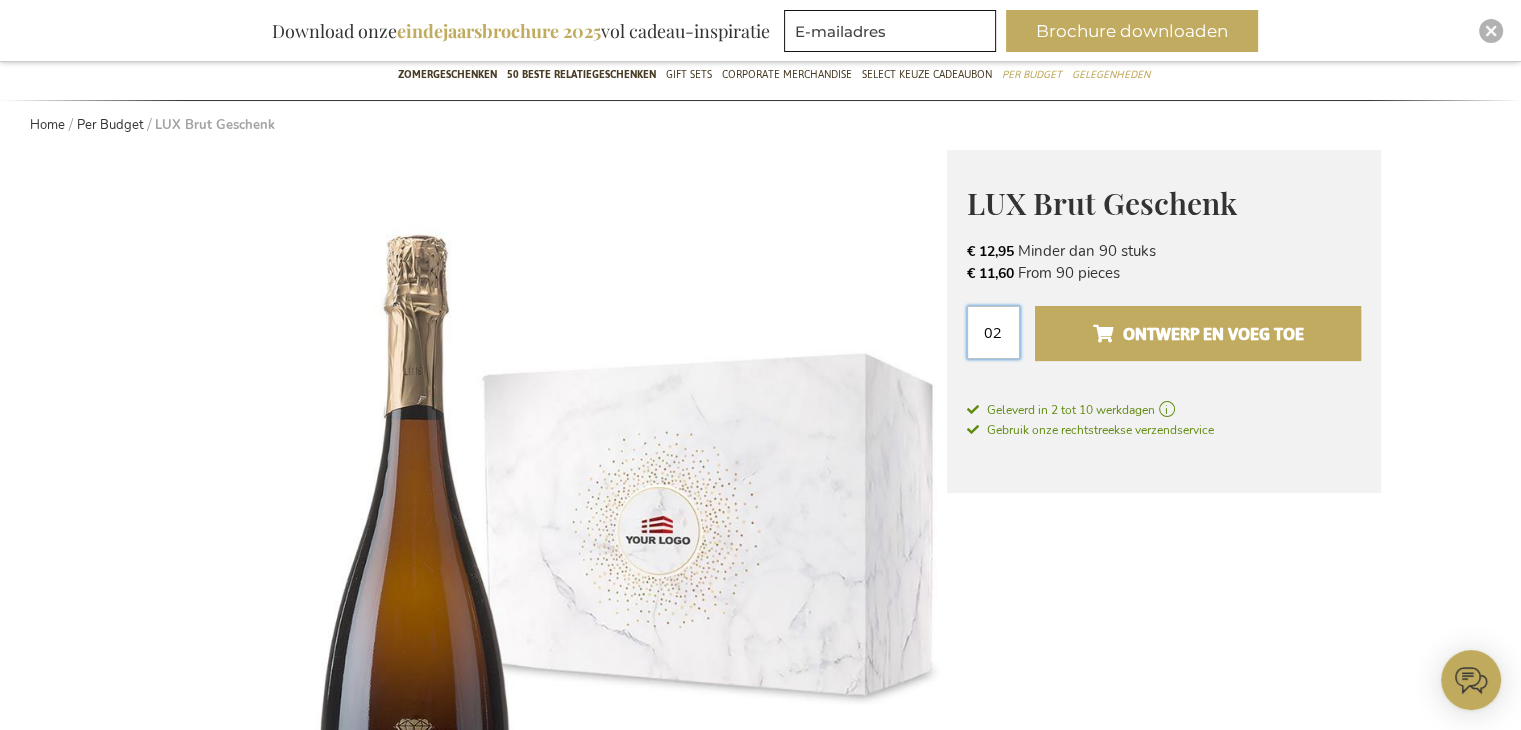 type on "0" 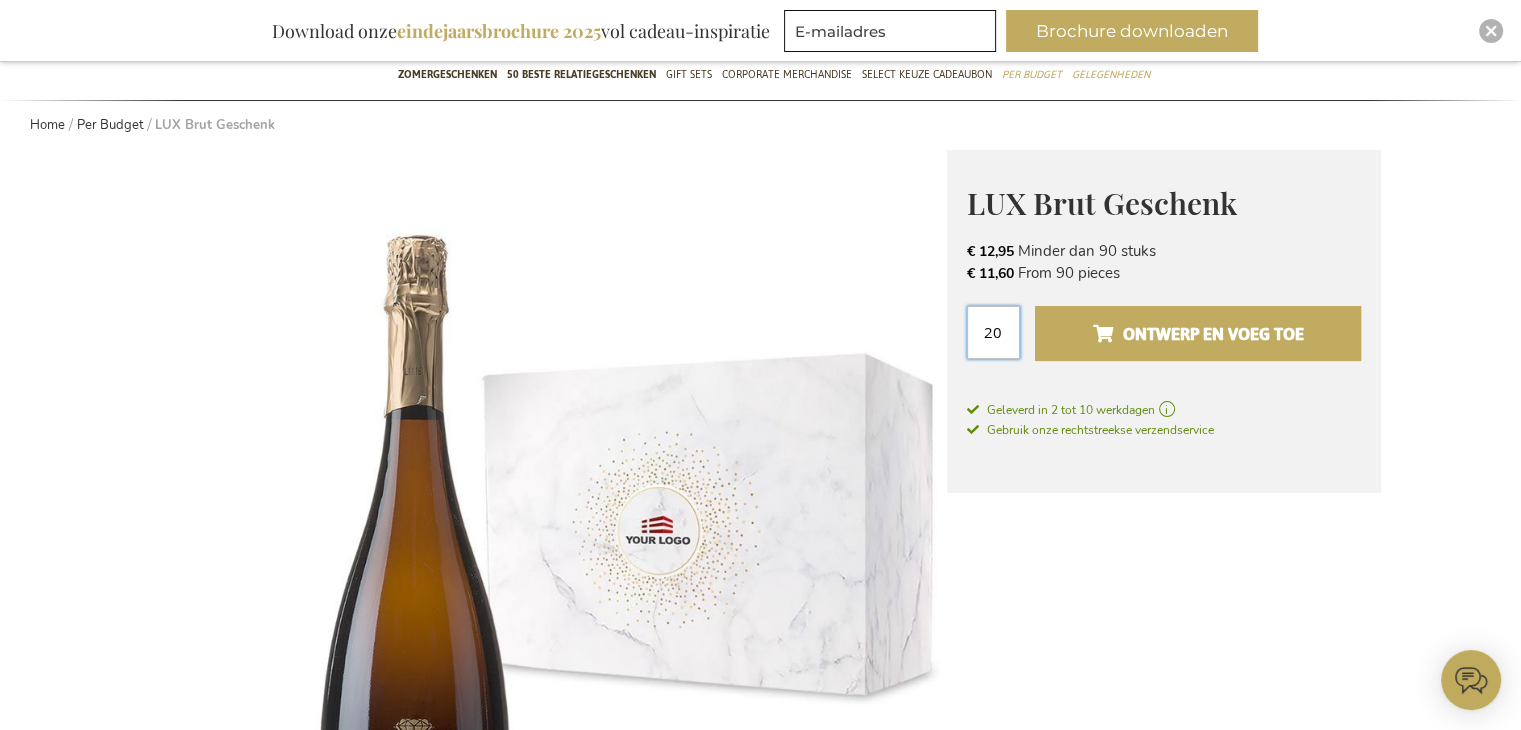 type on "20" 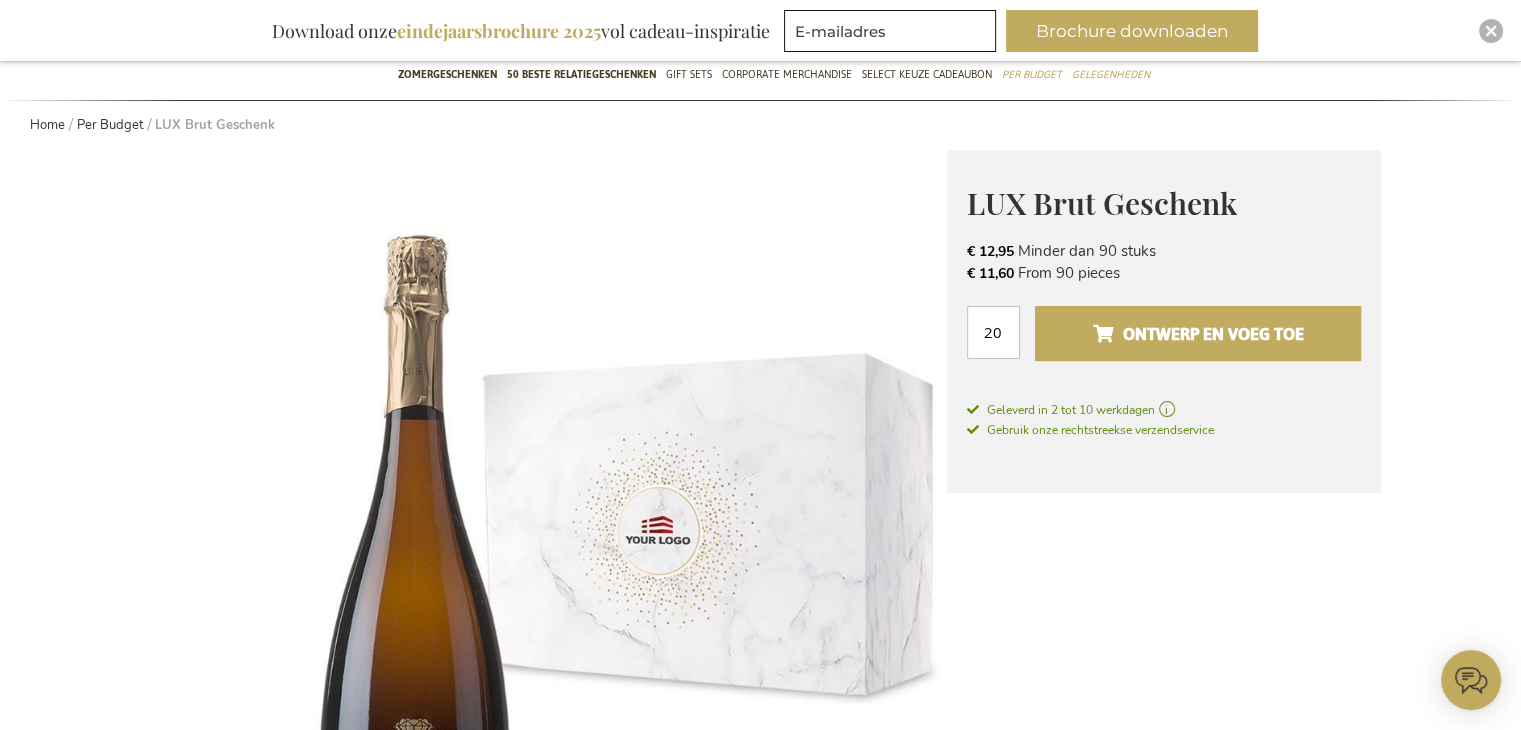 click on "Ontwerp en voeg toe" at bounding box center [1197, 334] 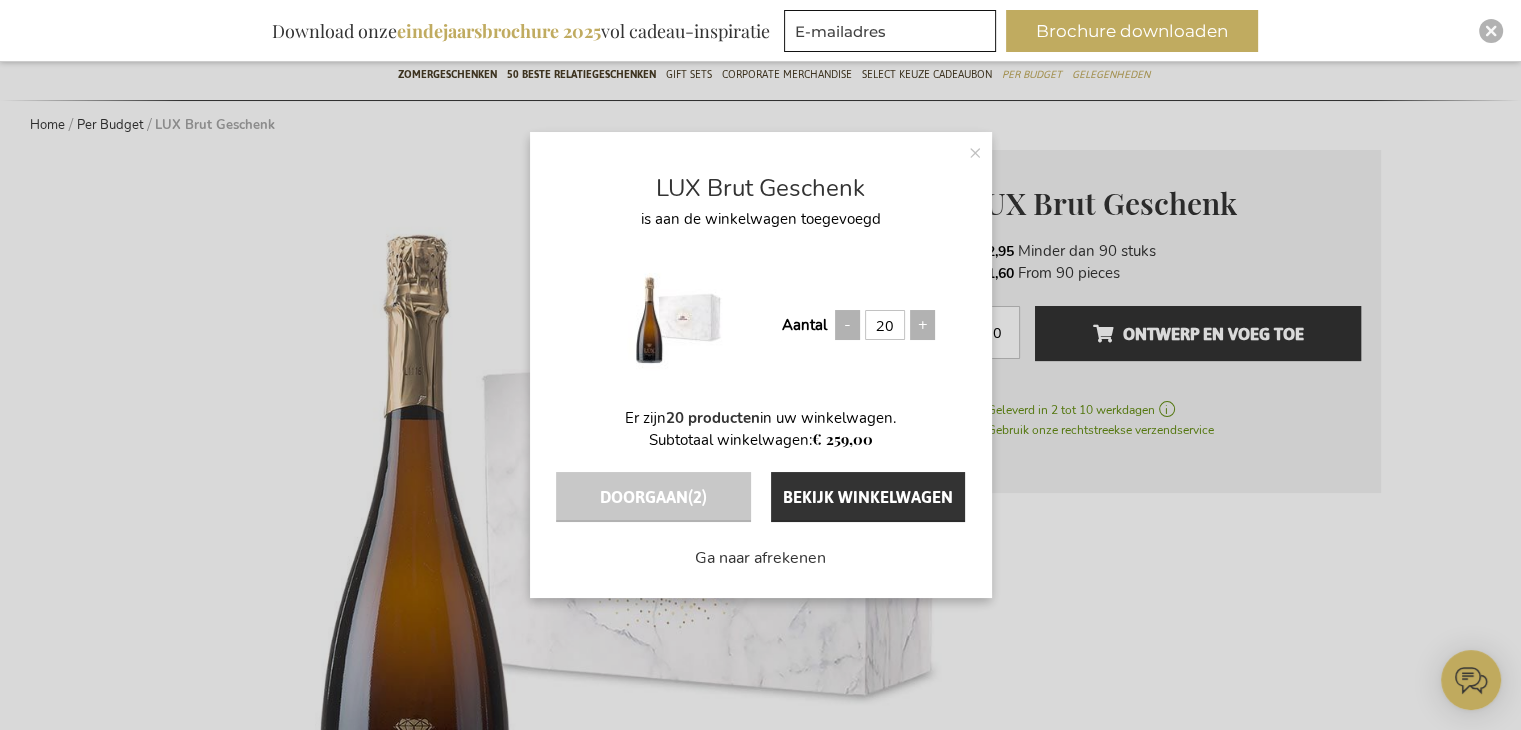 click on "Doorgaan (2)" at bounding box center (653, 497) 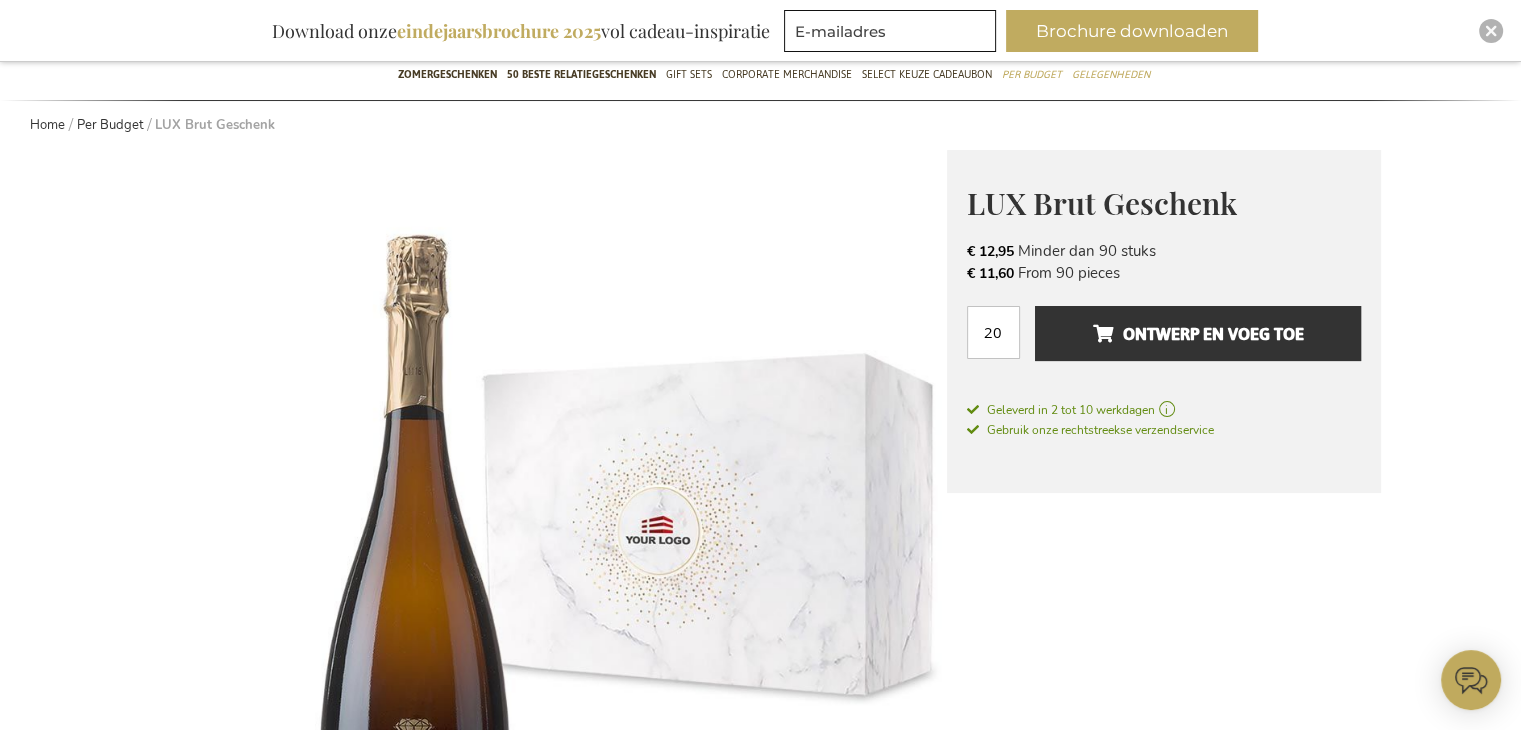 scroll, scrollTop: 0, scrollLeft: 0, axis: both 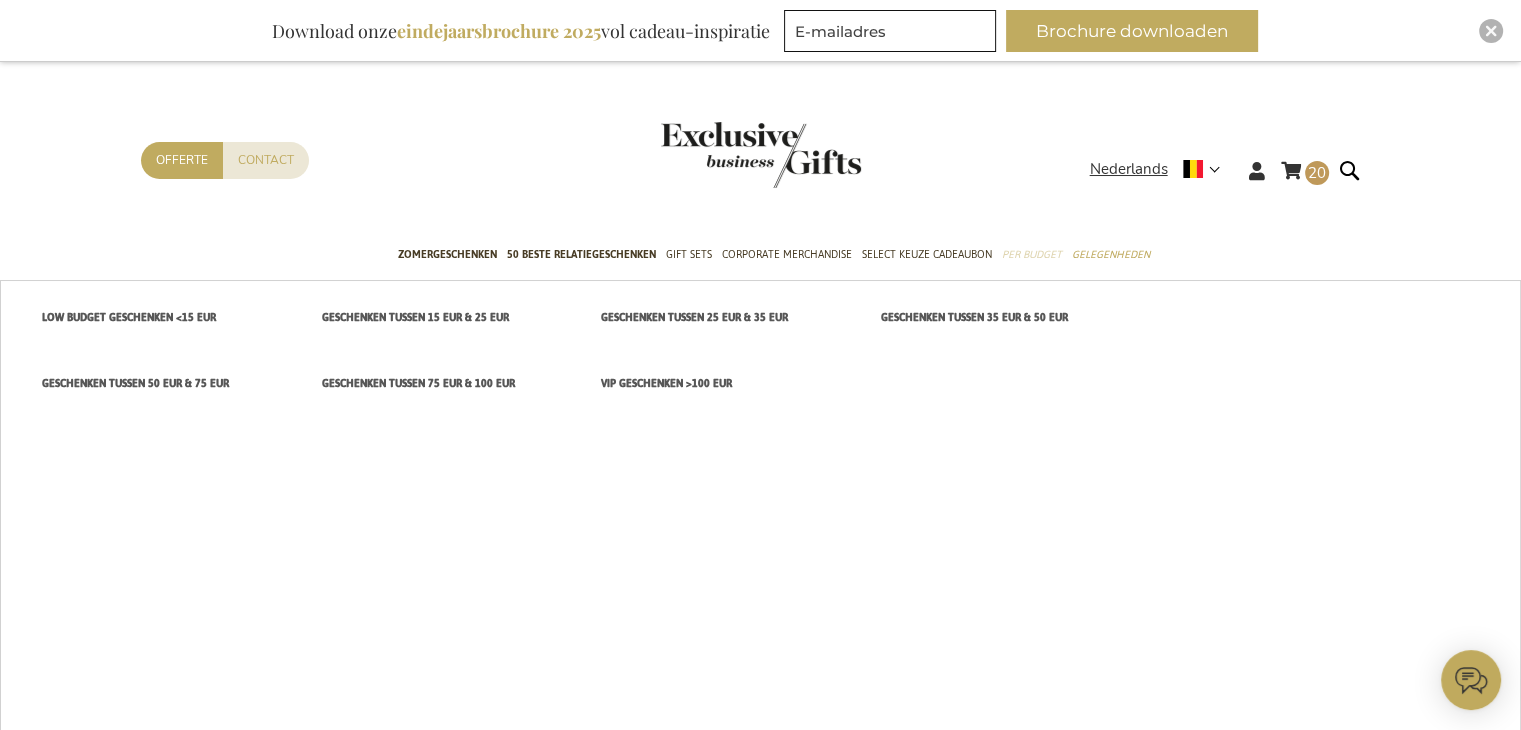 click on "Per Budget" at bounding box center [1032, 254] 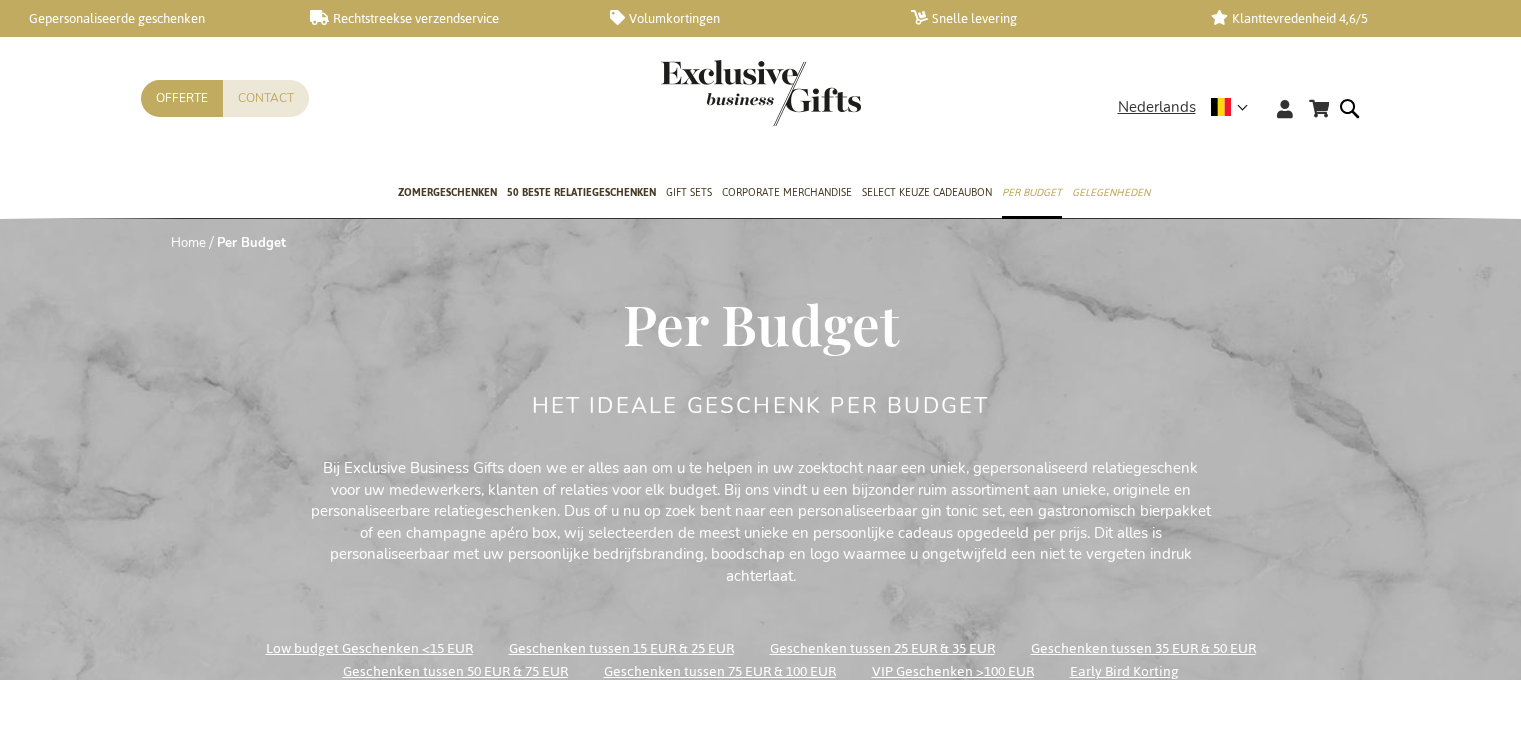 scroll, scrollTop: 0, scrollLeft: 0, axis: both 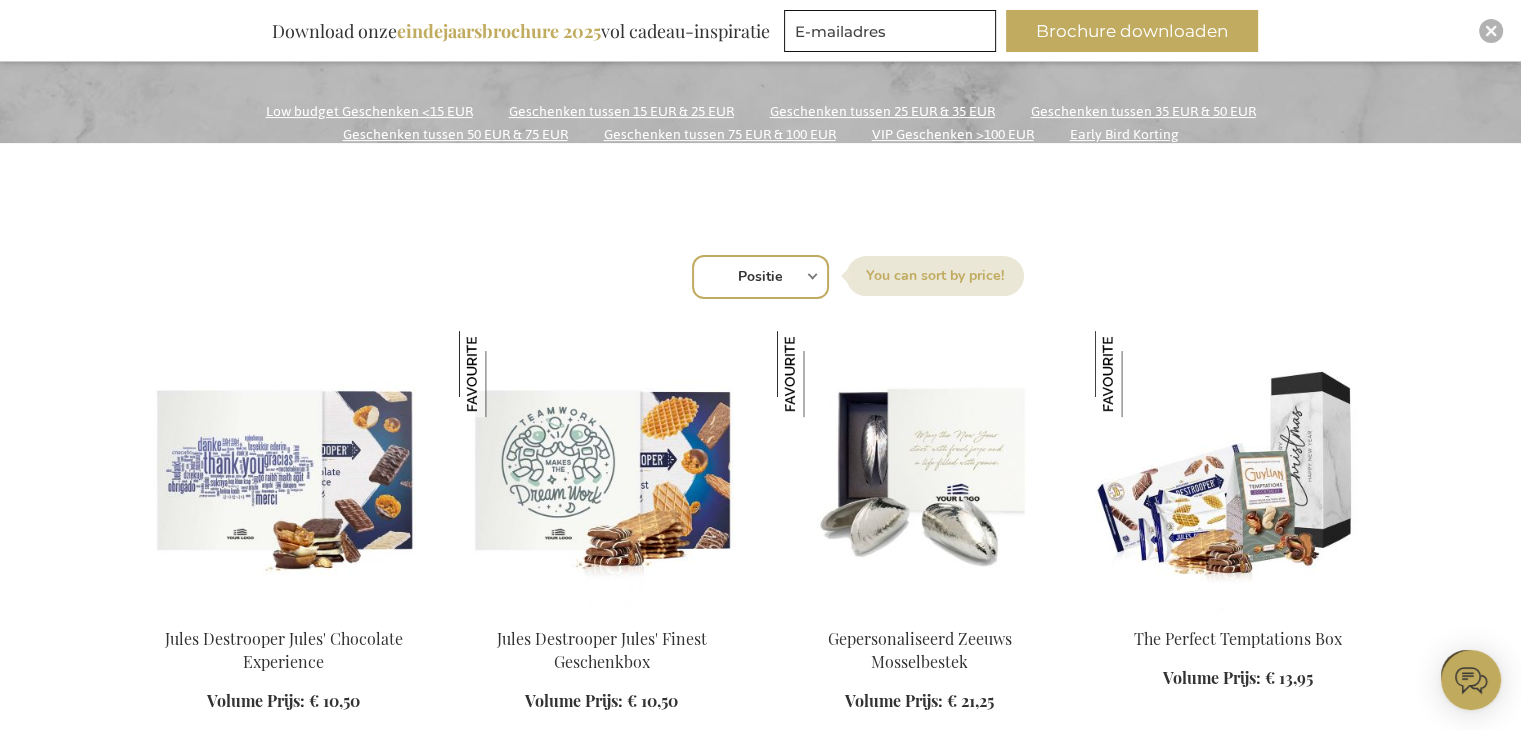 click on "Positie
Best Sellers
Meest bekeken
Nieuw
Biggest Saving
Price: low to high
Price: high to low" at bounding box center [760, 277] 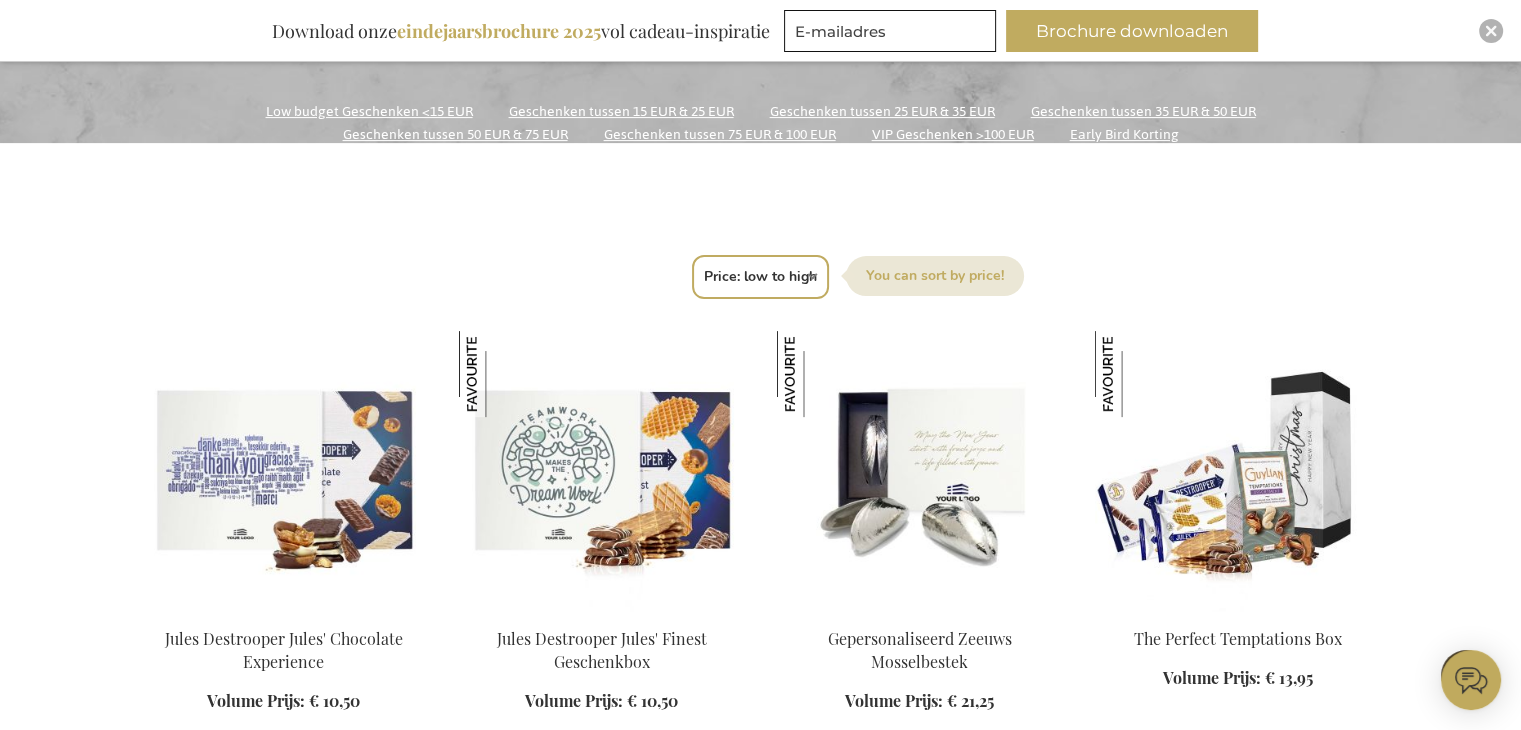 click on "Positie
Best Sellers
Meest bekeken
Nieuw
Biggest Saving
Price: low to high
Price: high to low" at bounding box center (760, 277) 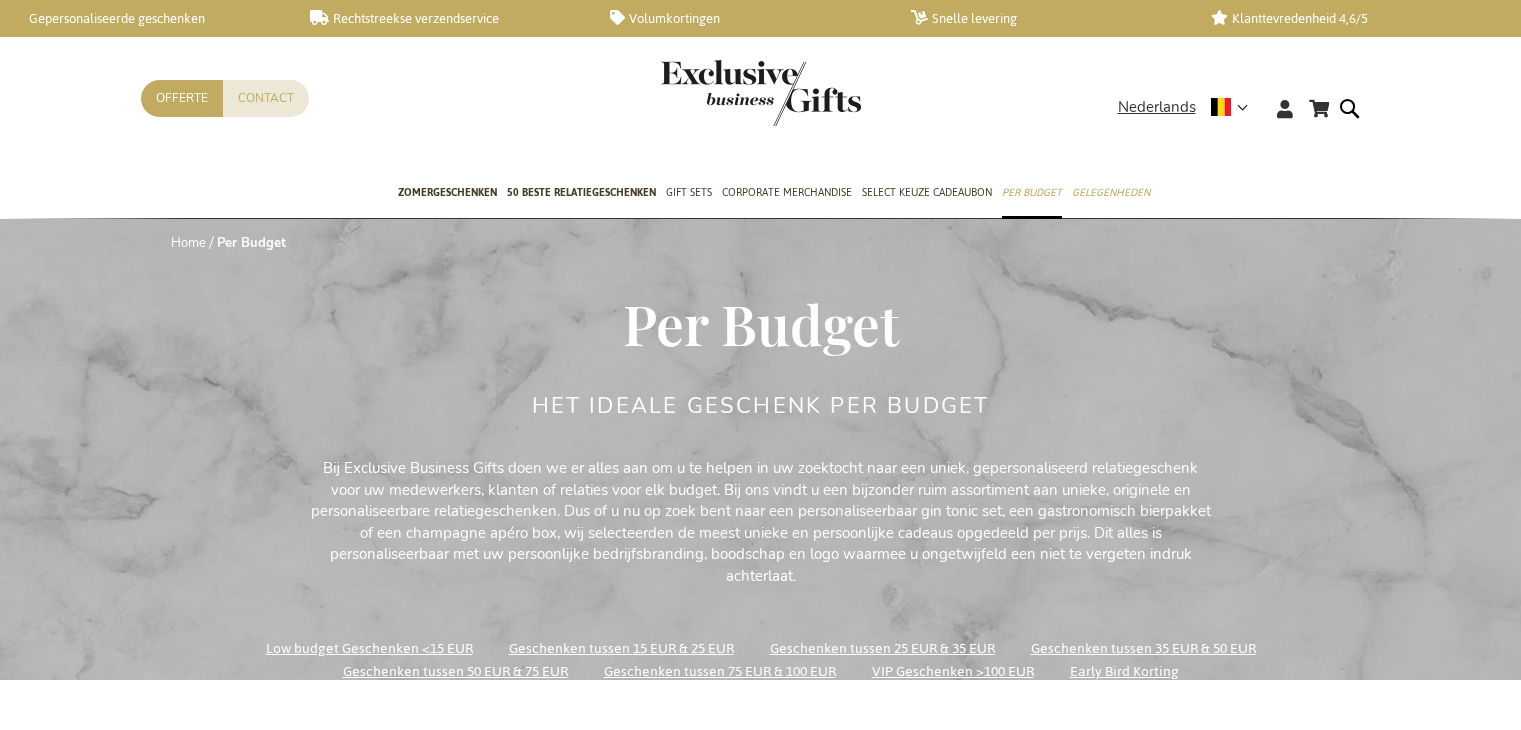 scroll, scrollTop: 0, scrollLeft: 0, axis: both 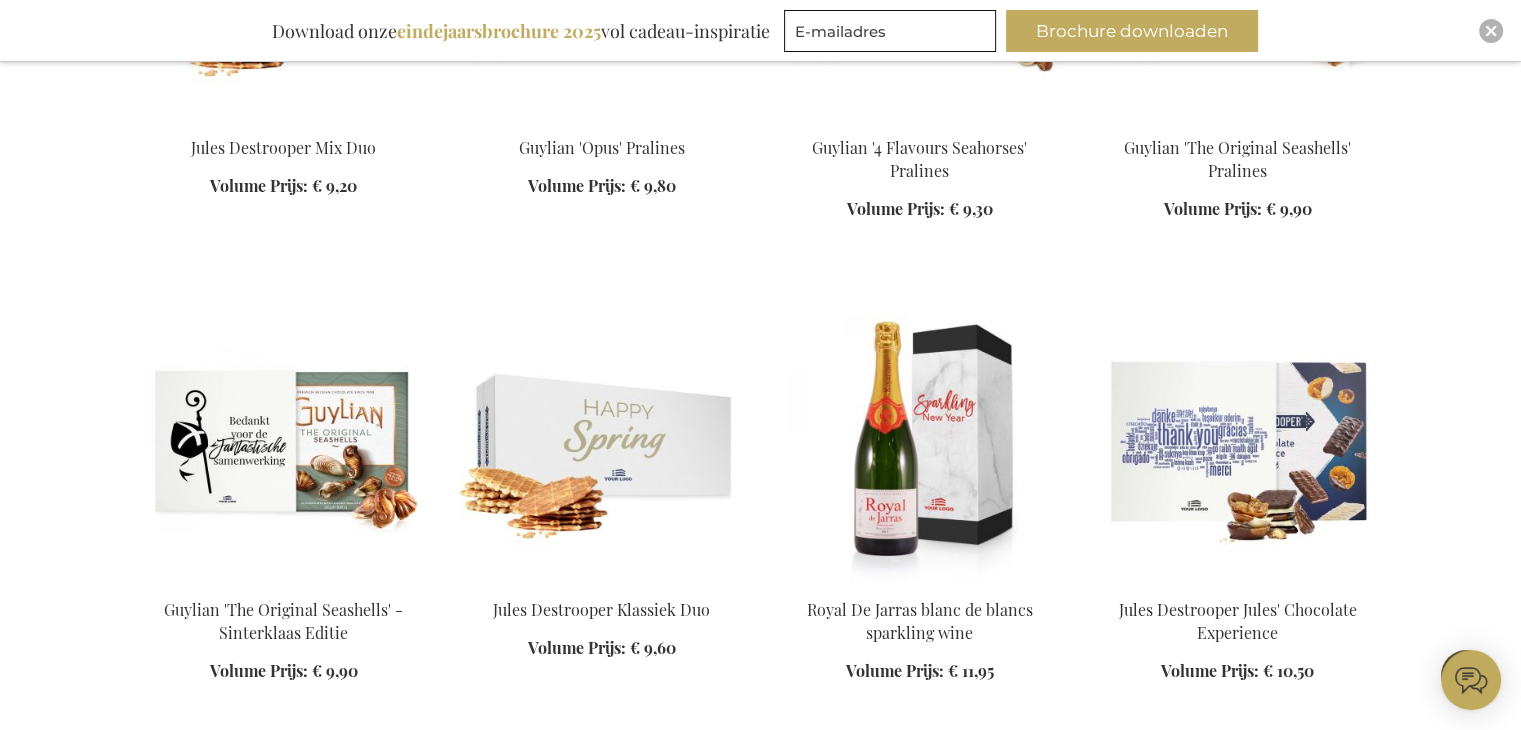 click at bounding box center (602, 442) 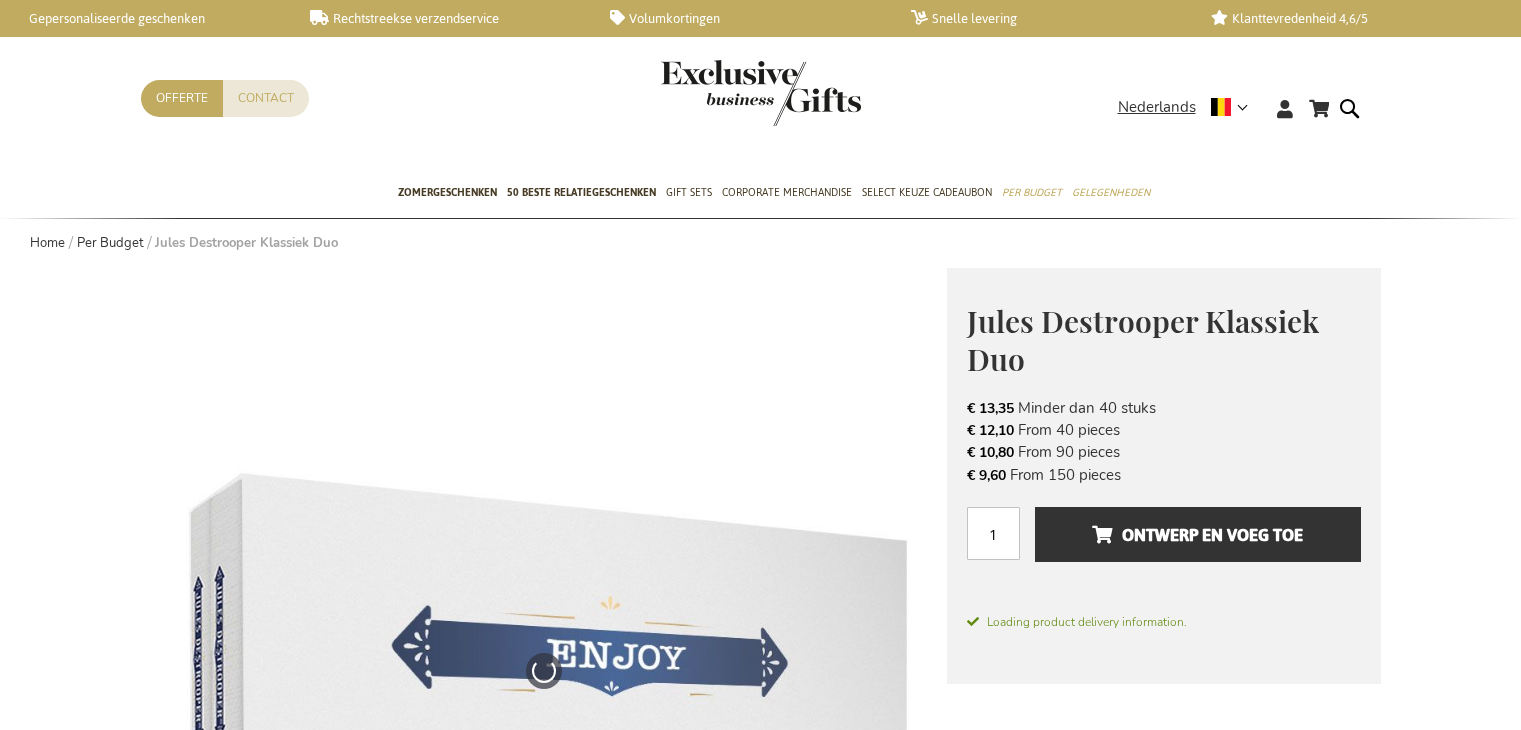 scroll, scrollTop: 0, scrollLeft: 0, axis: both 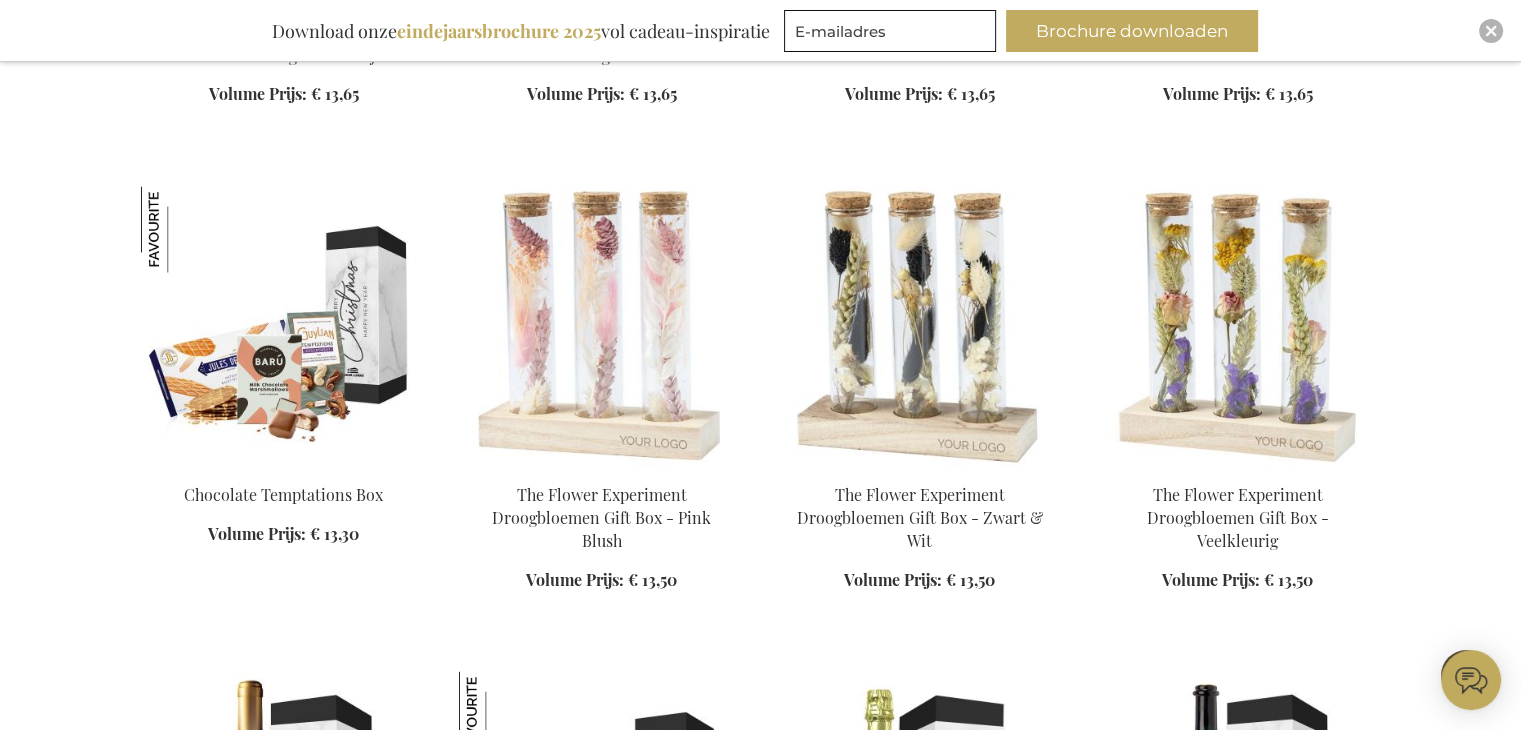 click at bounding box center (284, 326) 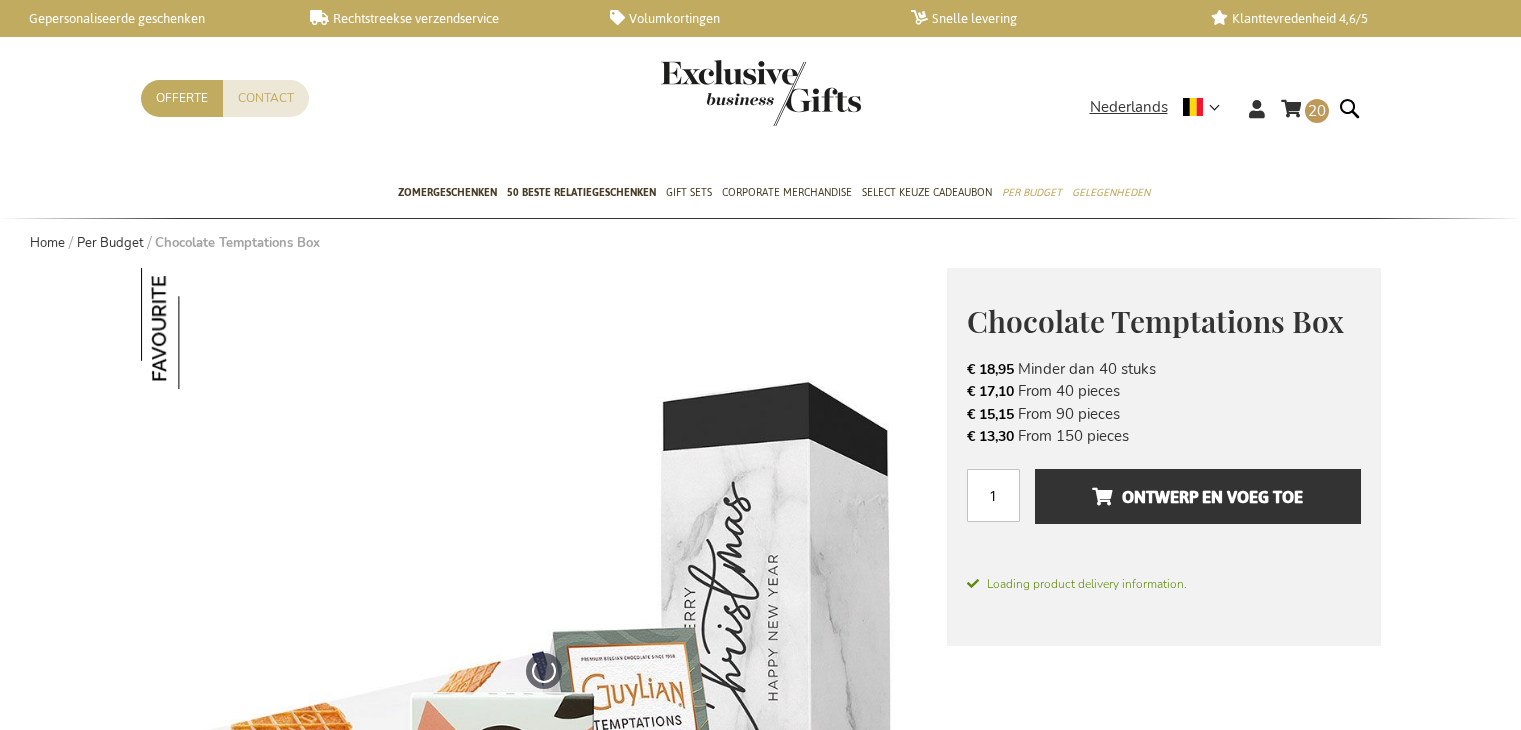 scroll, scrollTop: 0, scrollLeft: 0, axis: both 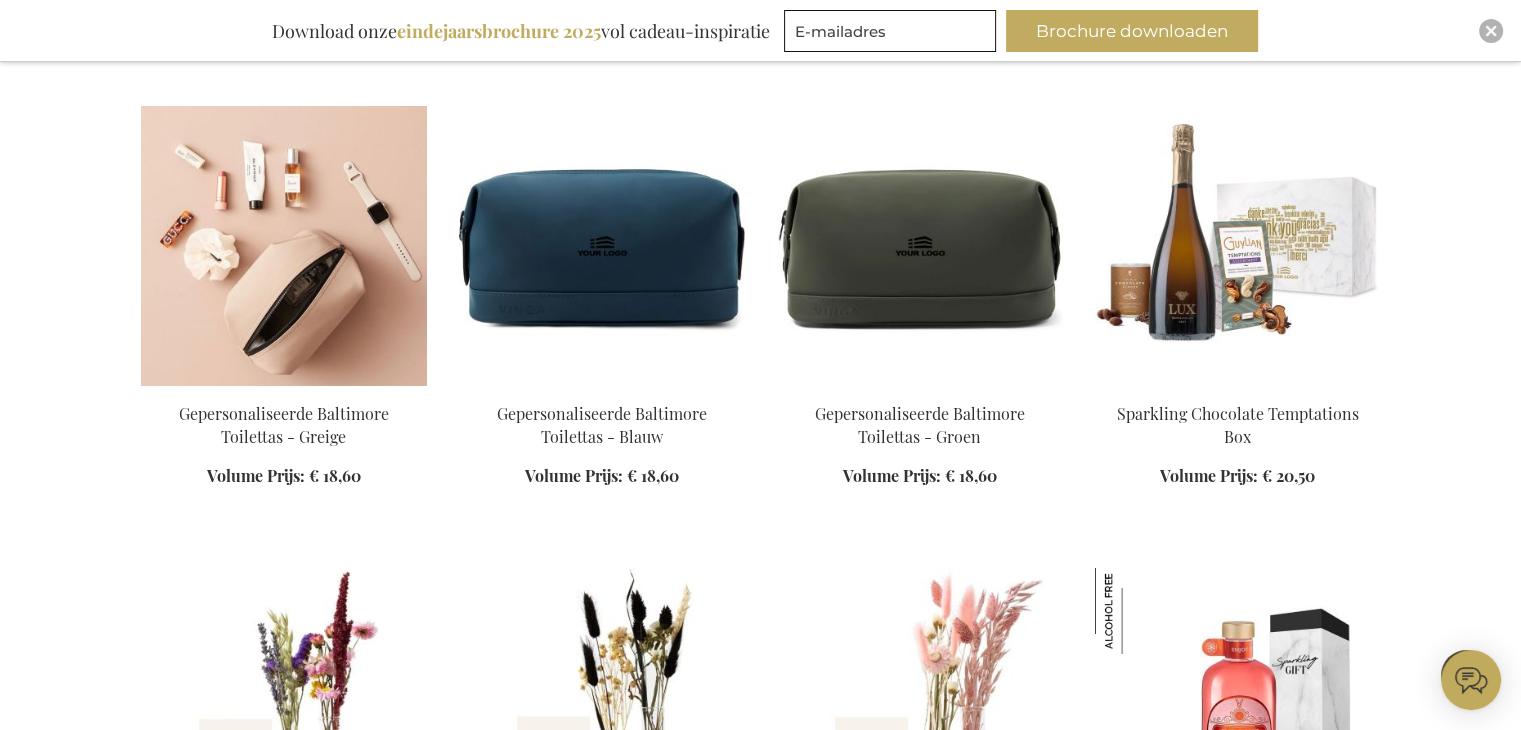 click at bounding box center [284, 246] 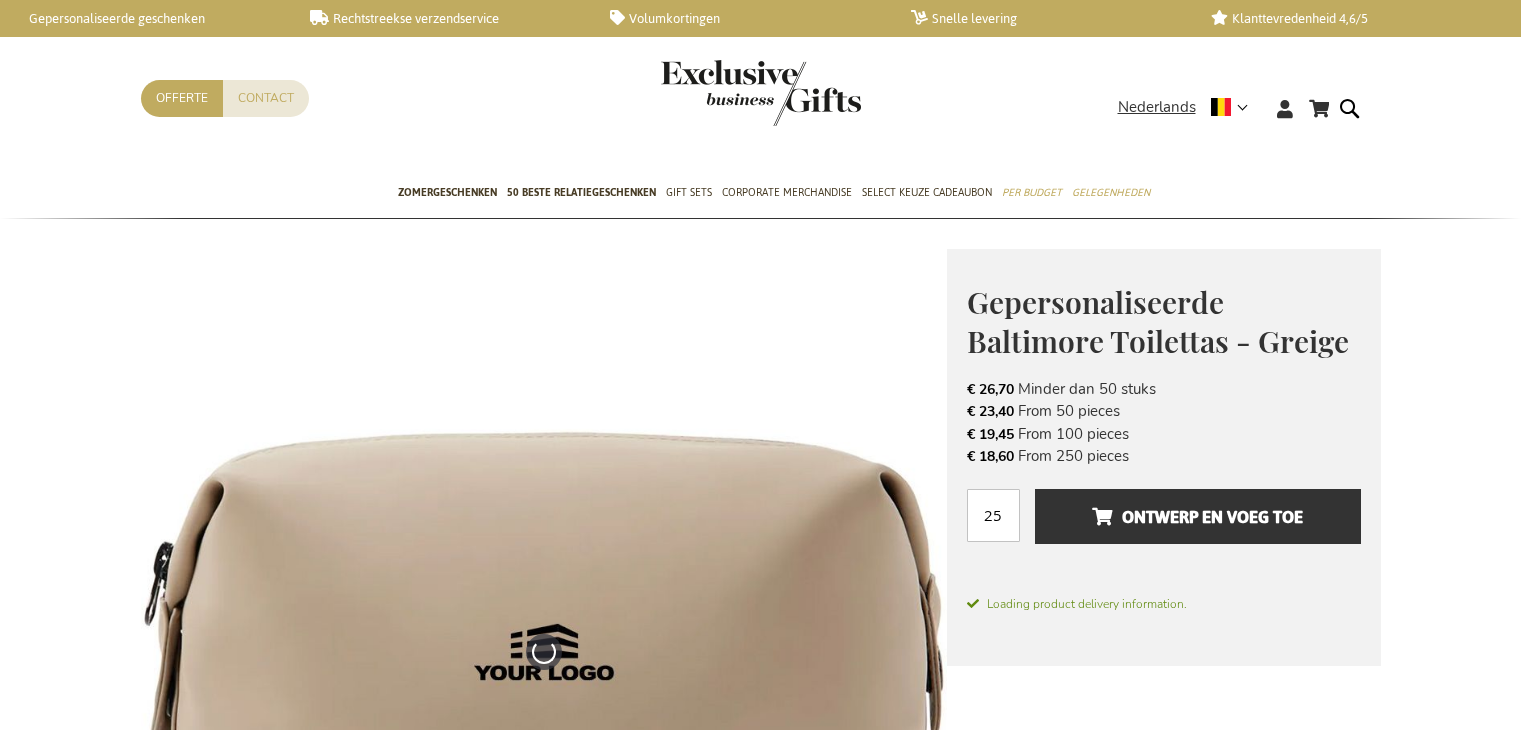 scroll, scrollTop: 0, scrollLeft: 0, axis: both 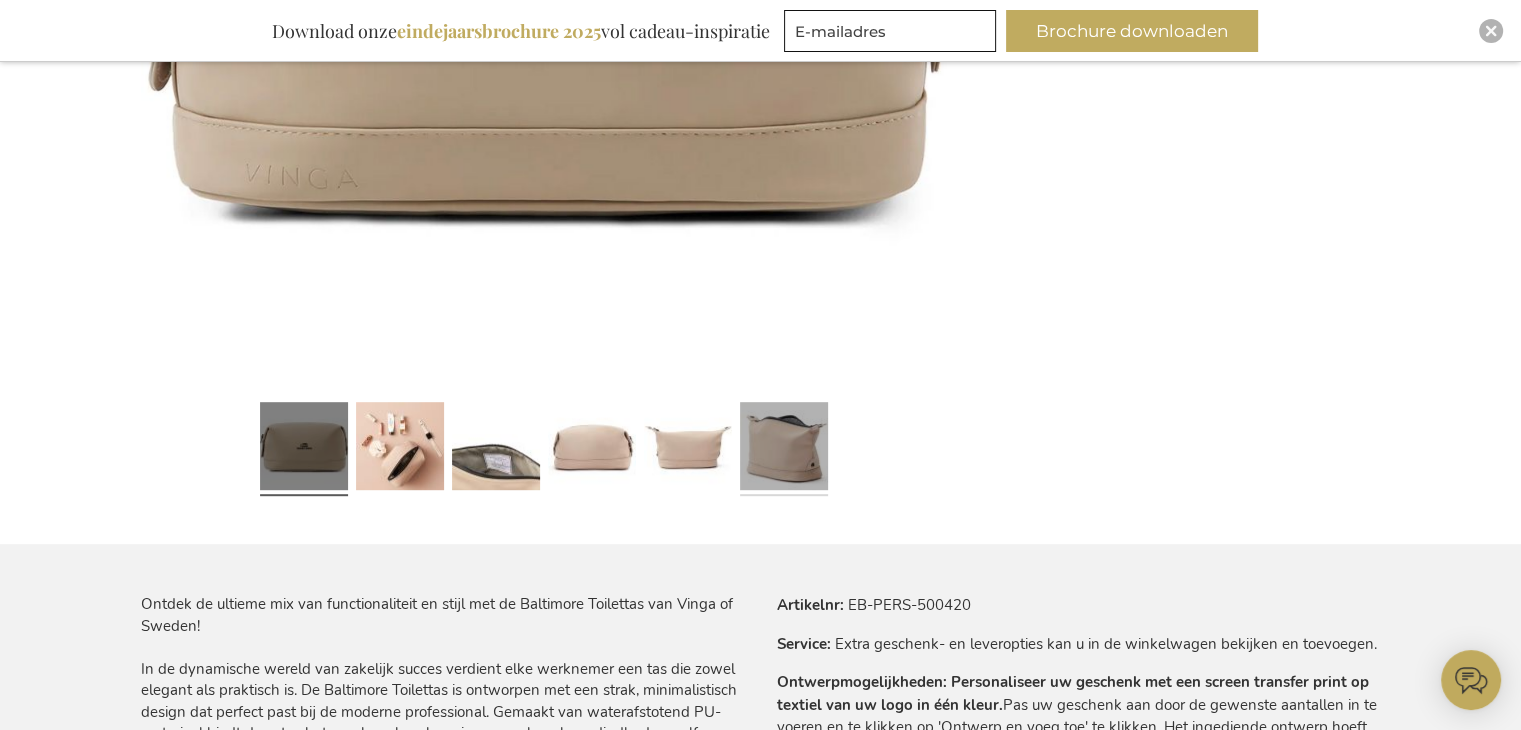 click at bounding box center (784, 450) 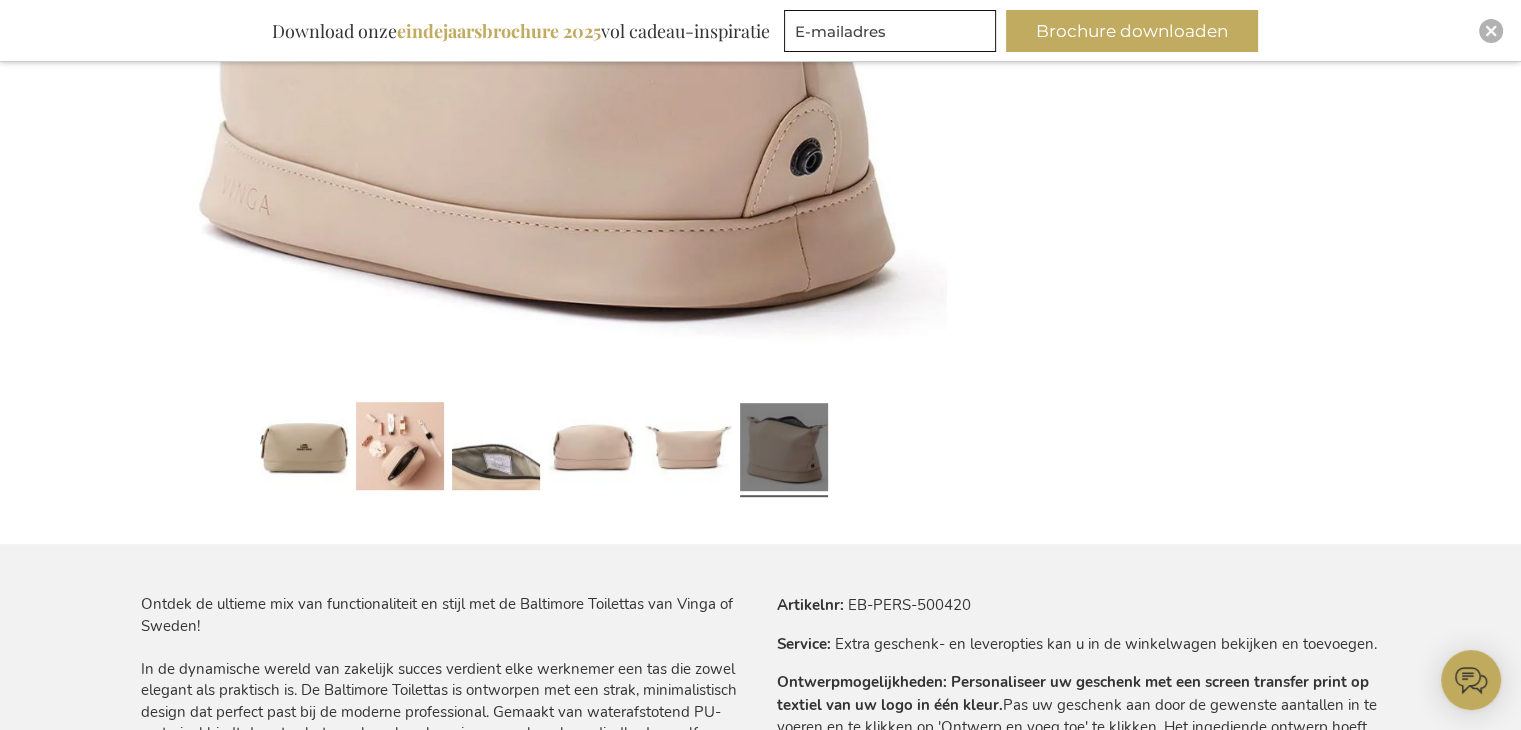 scroll, scrollTop: 108, scrollLeft: 0, axis: vertical 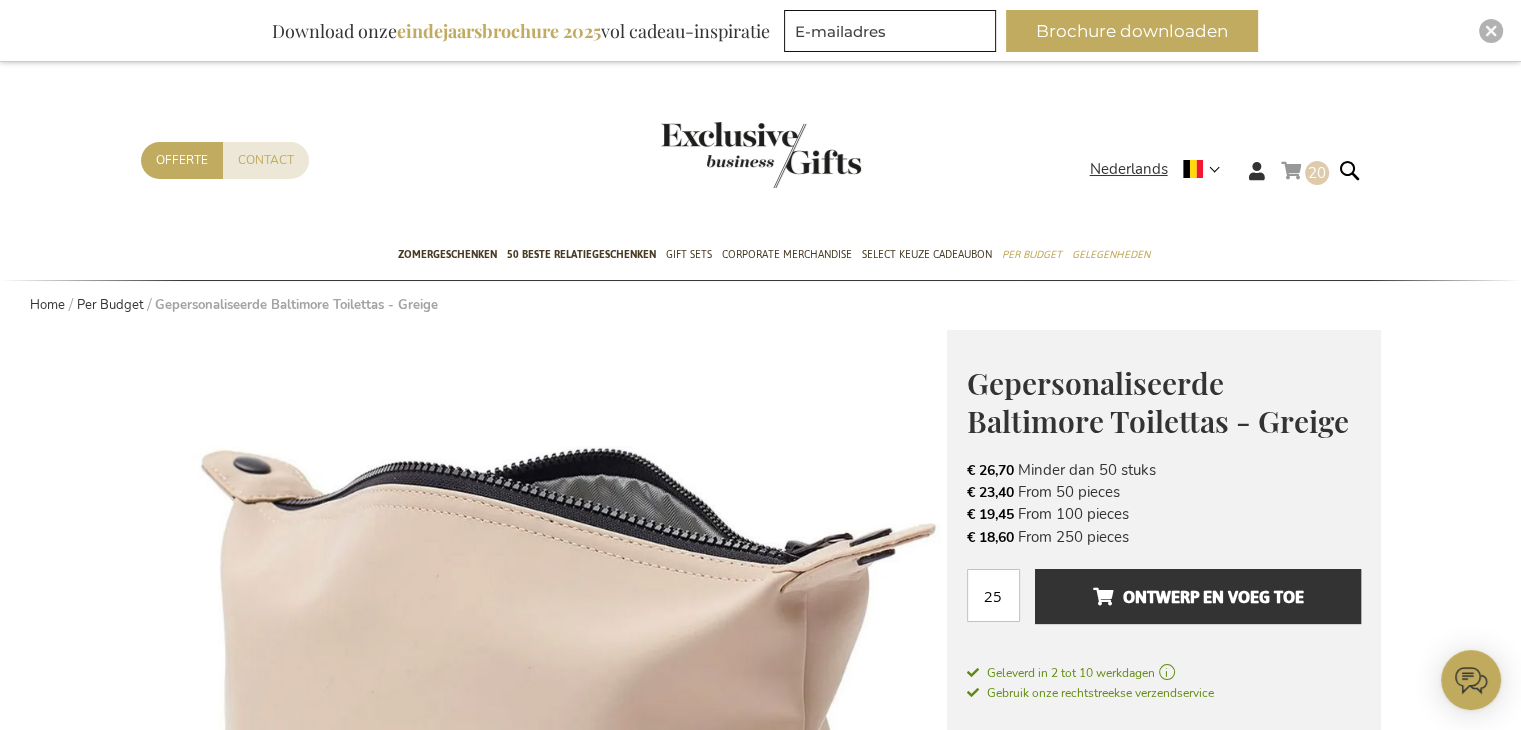 click on "Winkelwagen
20
20
items" at bounding box center (1305, 174) 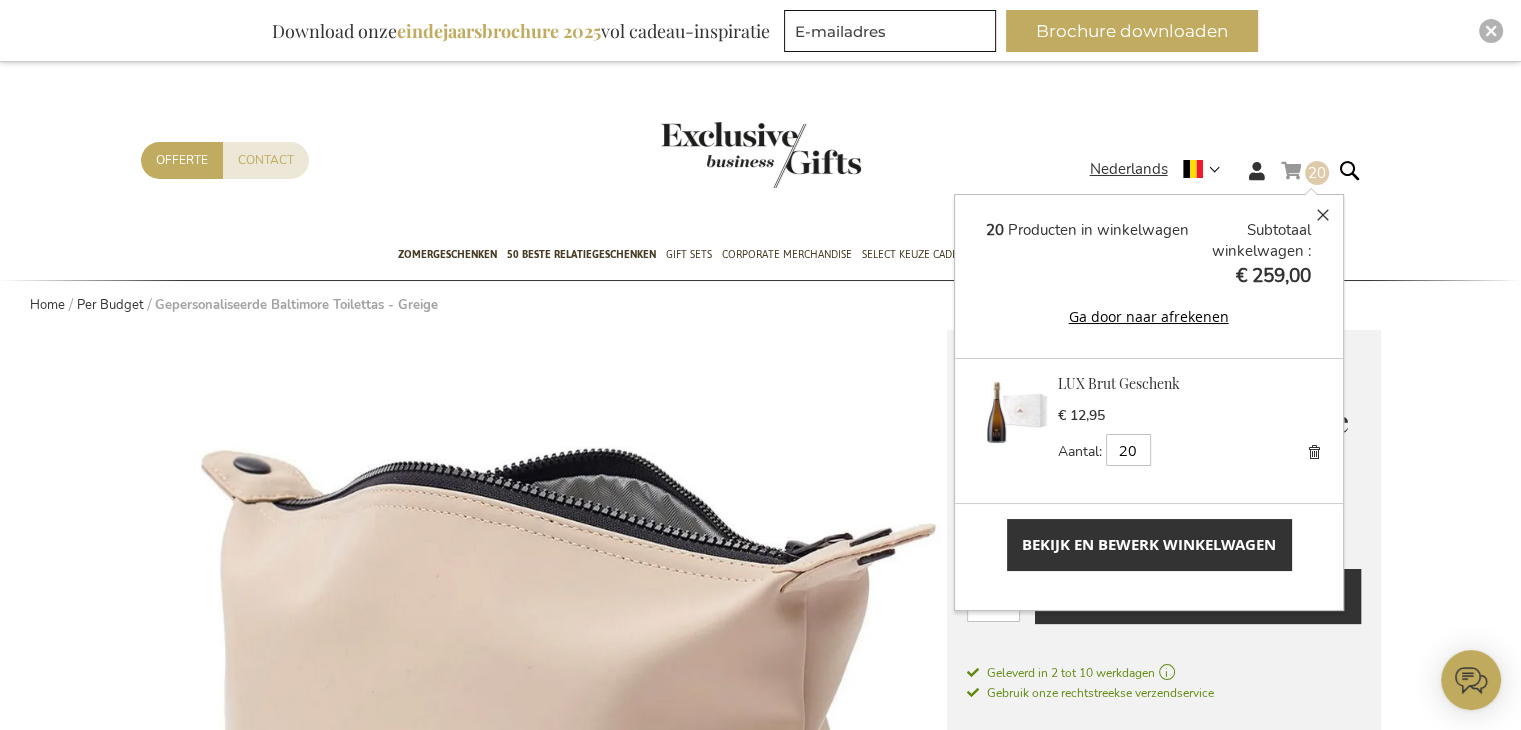 click on "Bekijk en bewerk winkelwagen" at bounding box center (1149, 544) 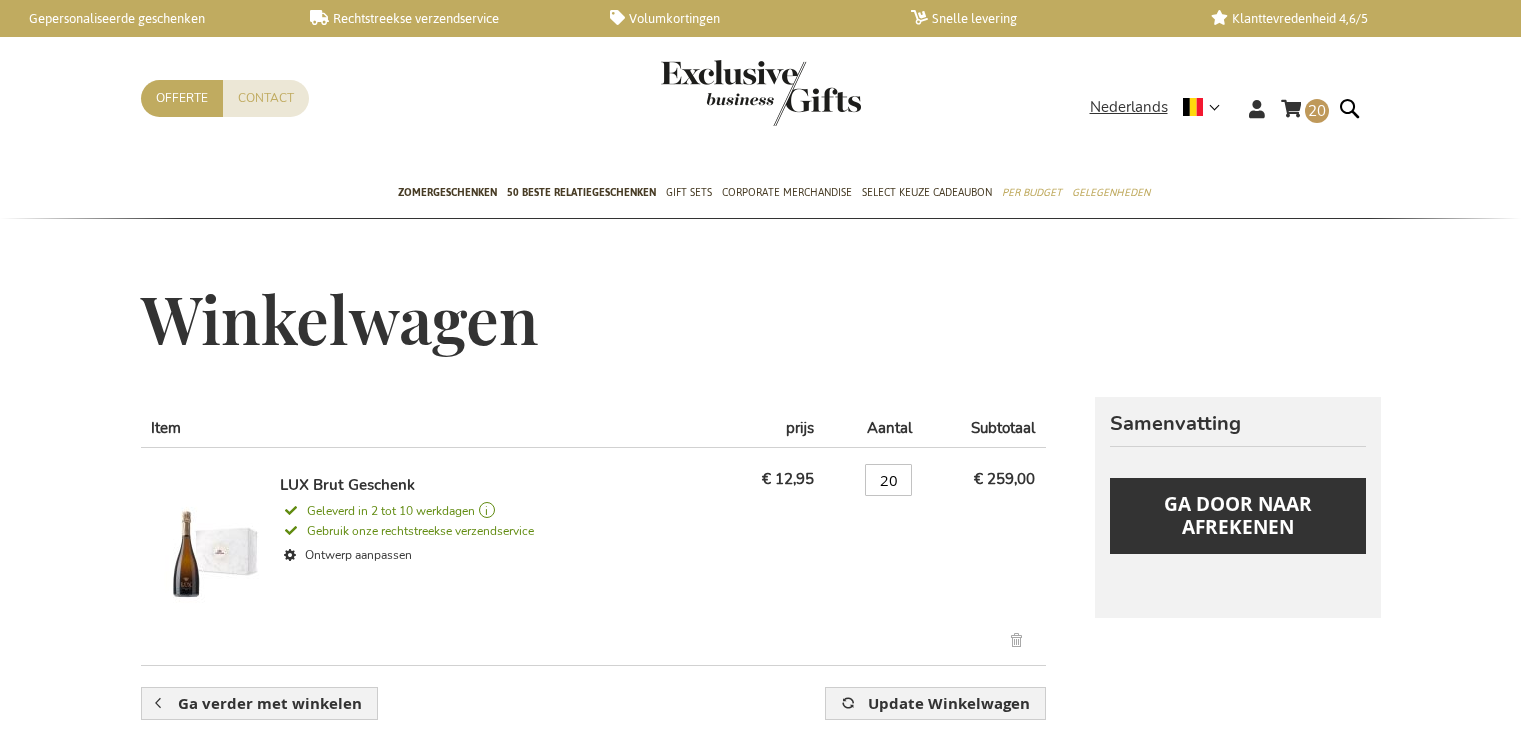 scroll, scrollTop: 0, scrollLeft: 0, axis: both 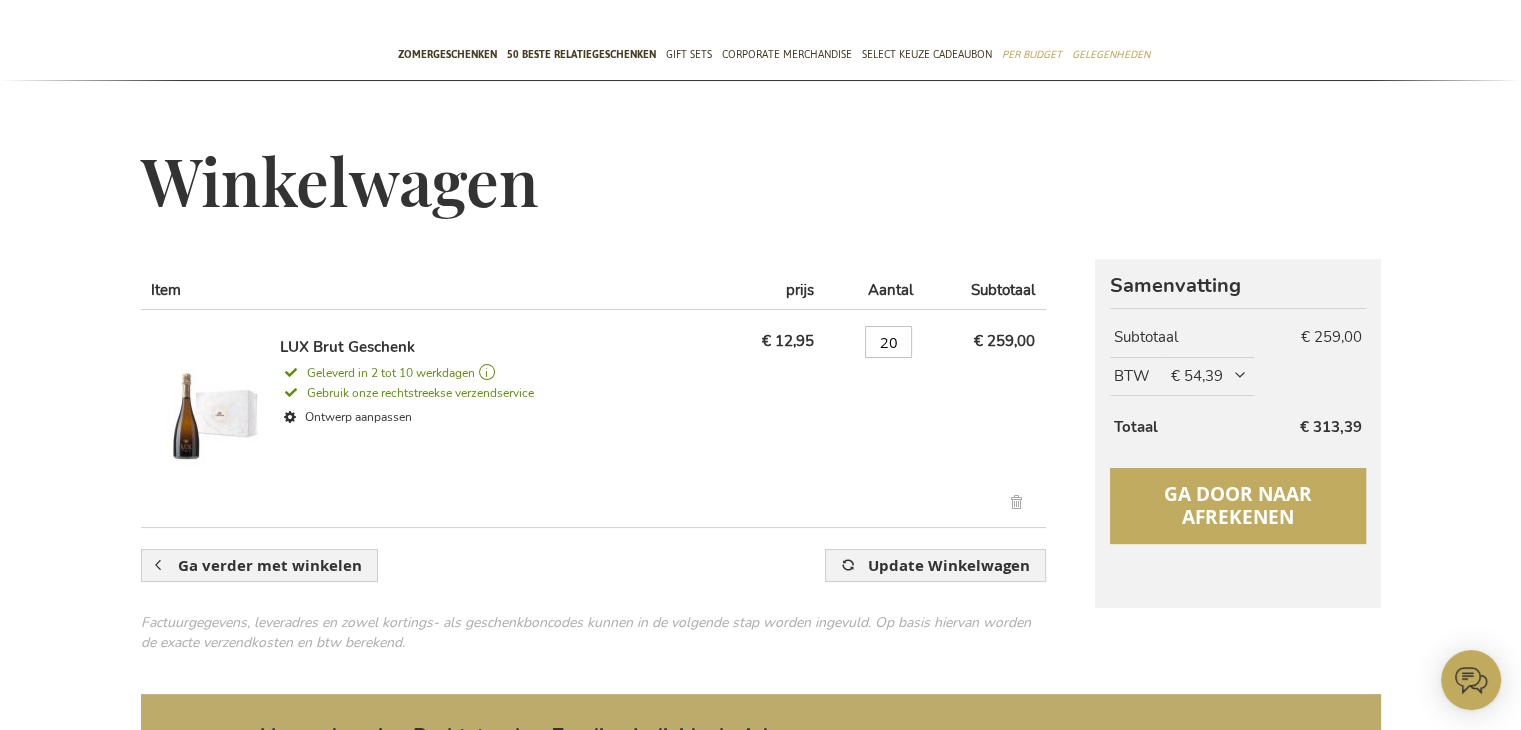 click on "Ga door naar afrekenen" at bounding box center [1238, 505] 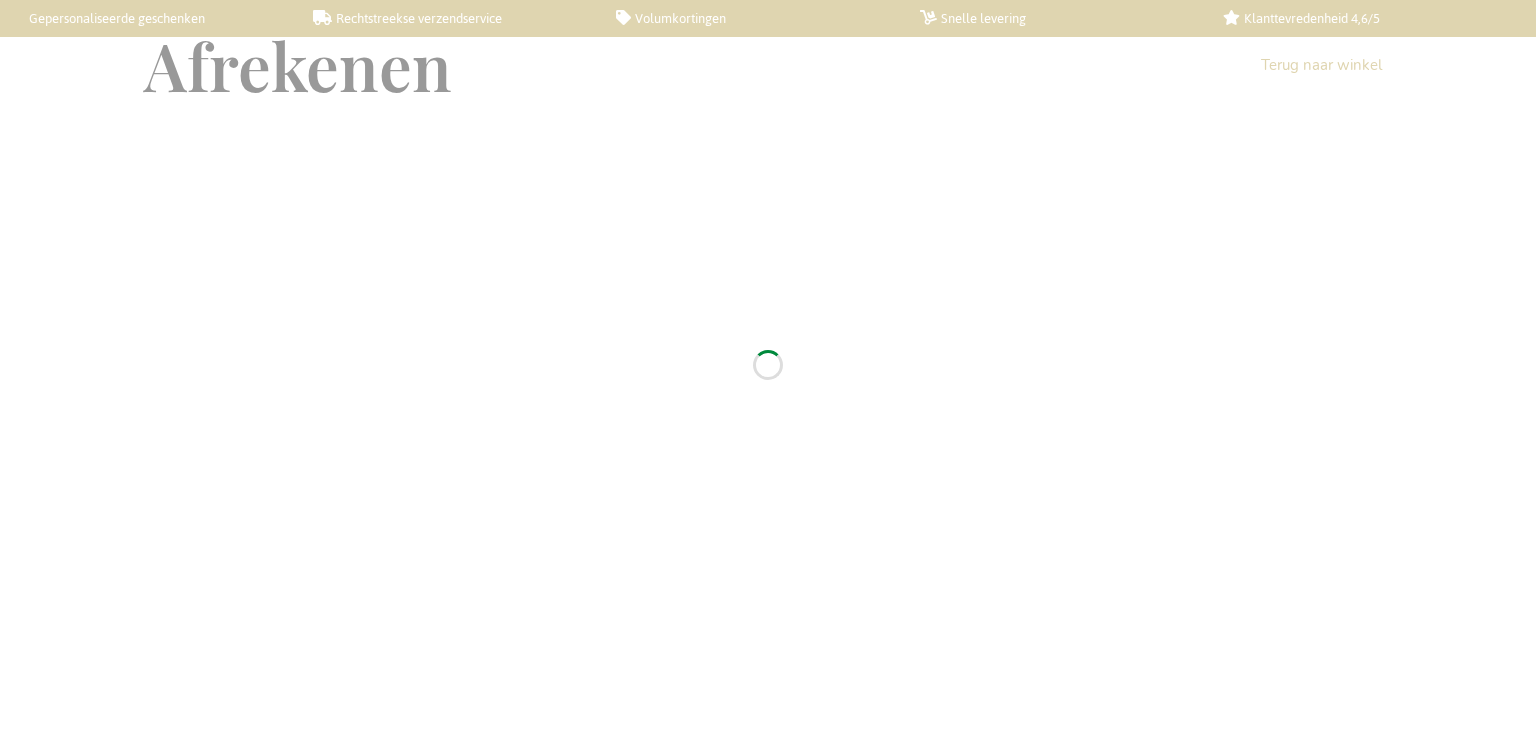 scroll, scrollTop: 0, scrollLeft: 0, axis: both 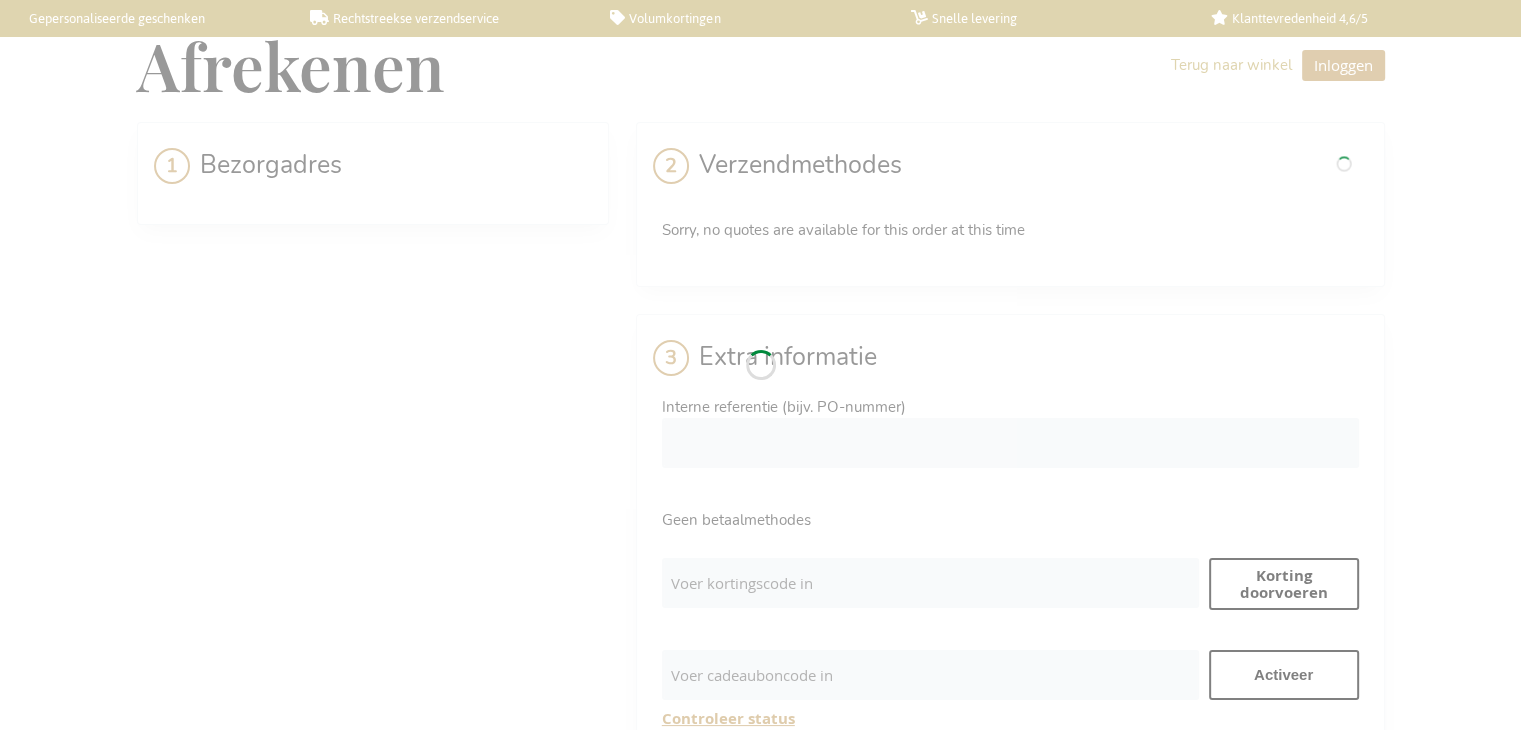 select on "BE" 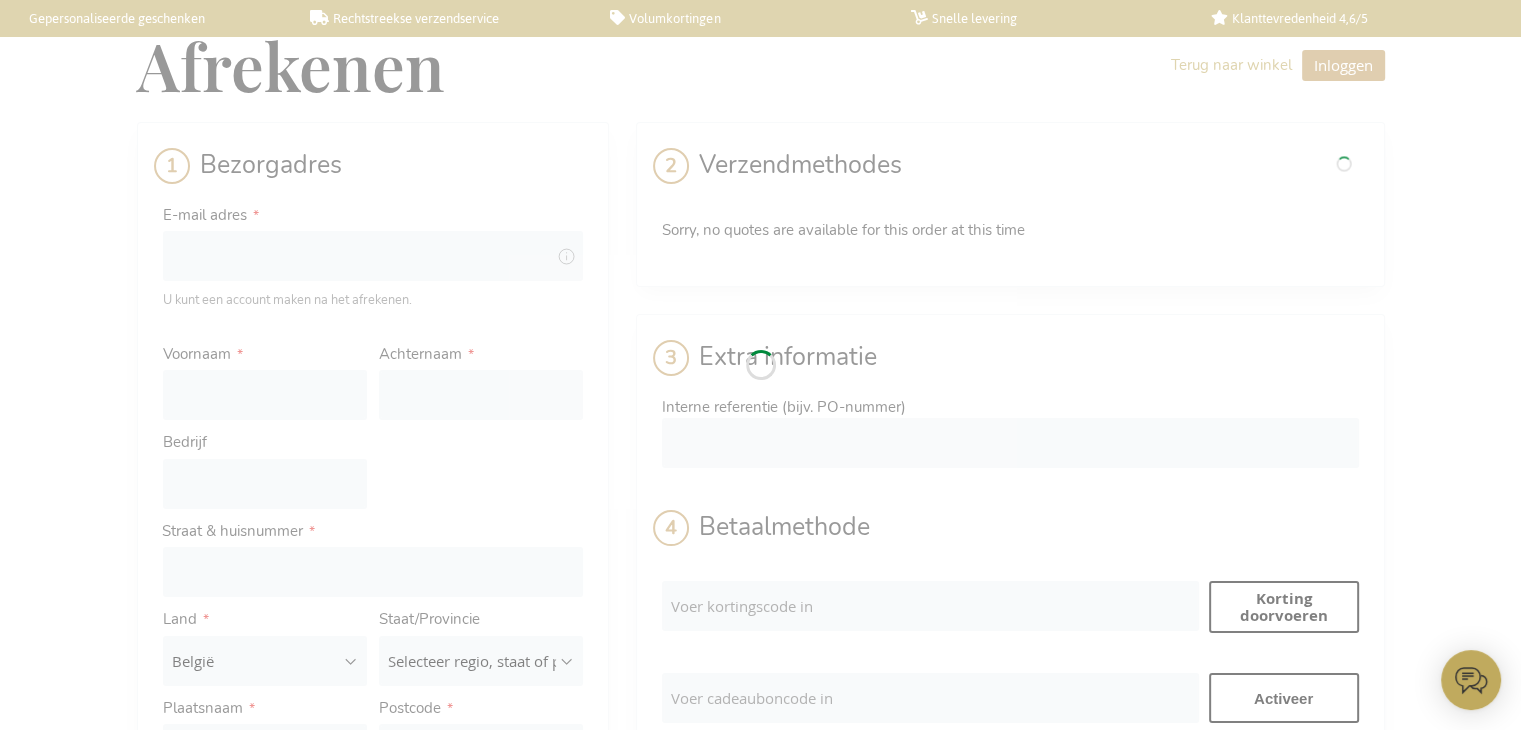 scroll, scrollTop: 0, scrollLeft: 0, axis: both 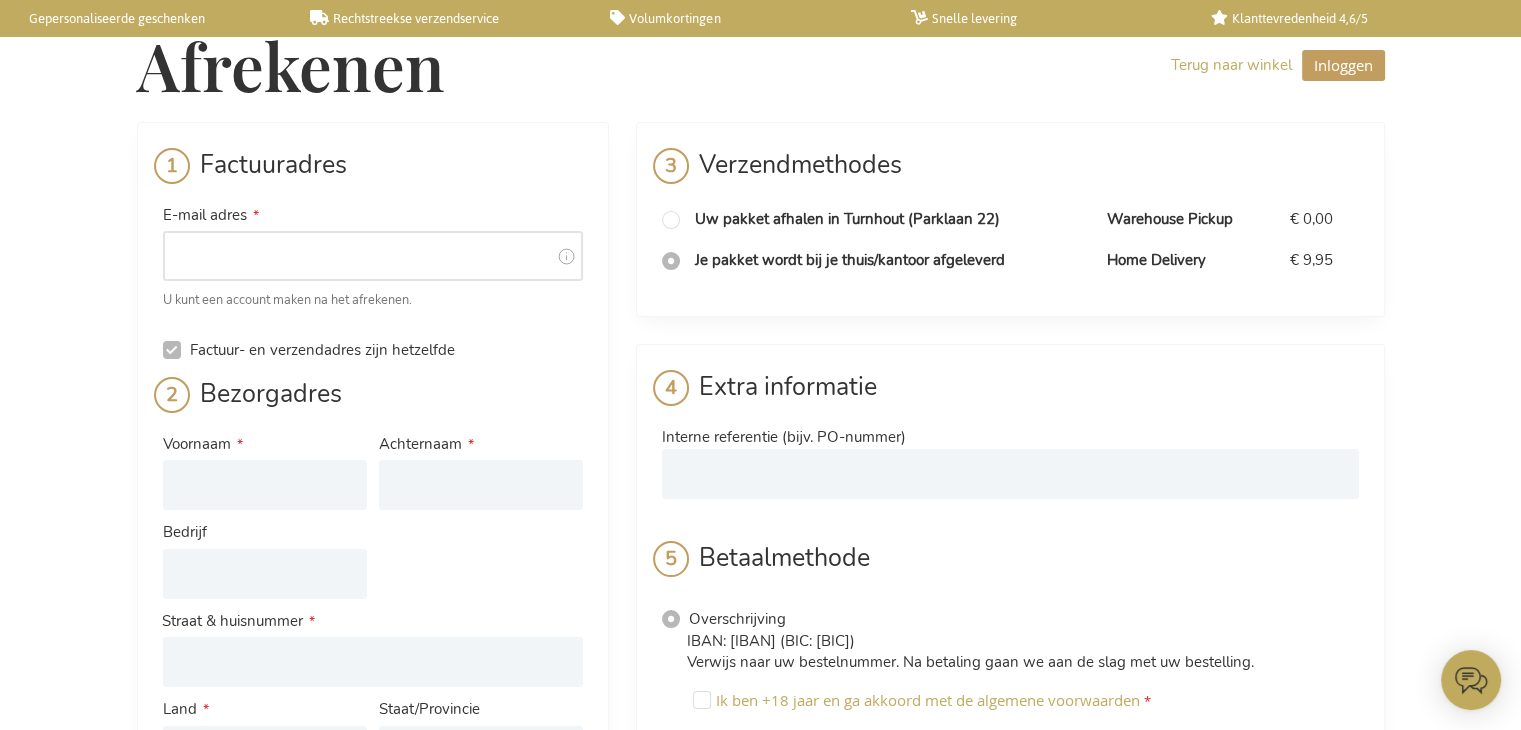 click on "E-mail adres" at bounding box center [373, 256] 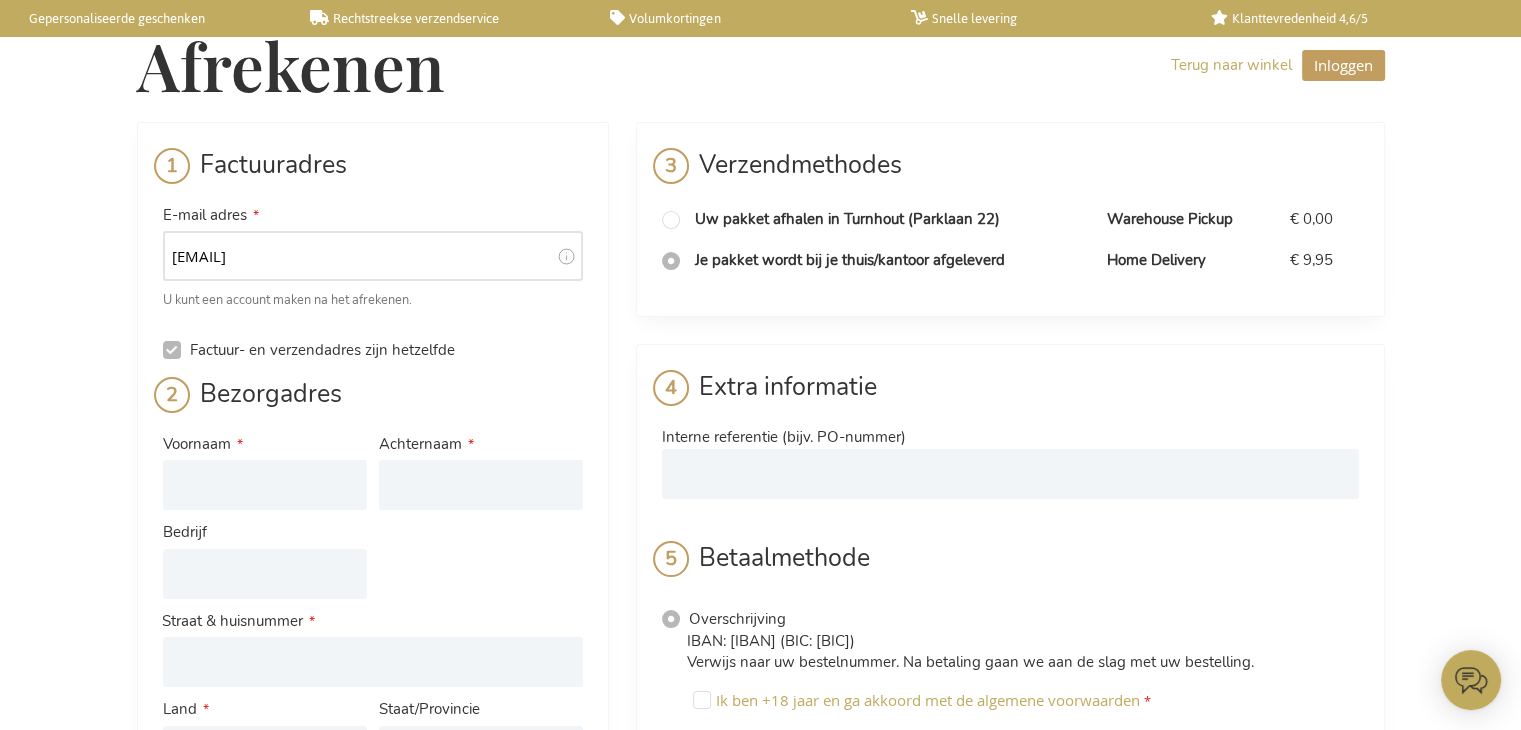 type on "stek@stekbelgium.com" 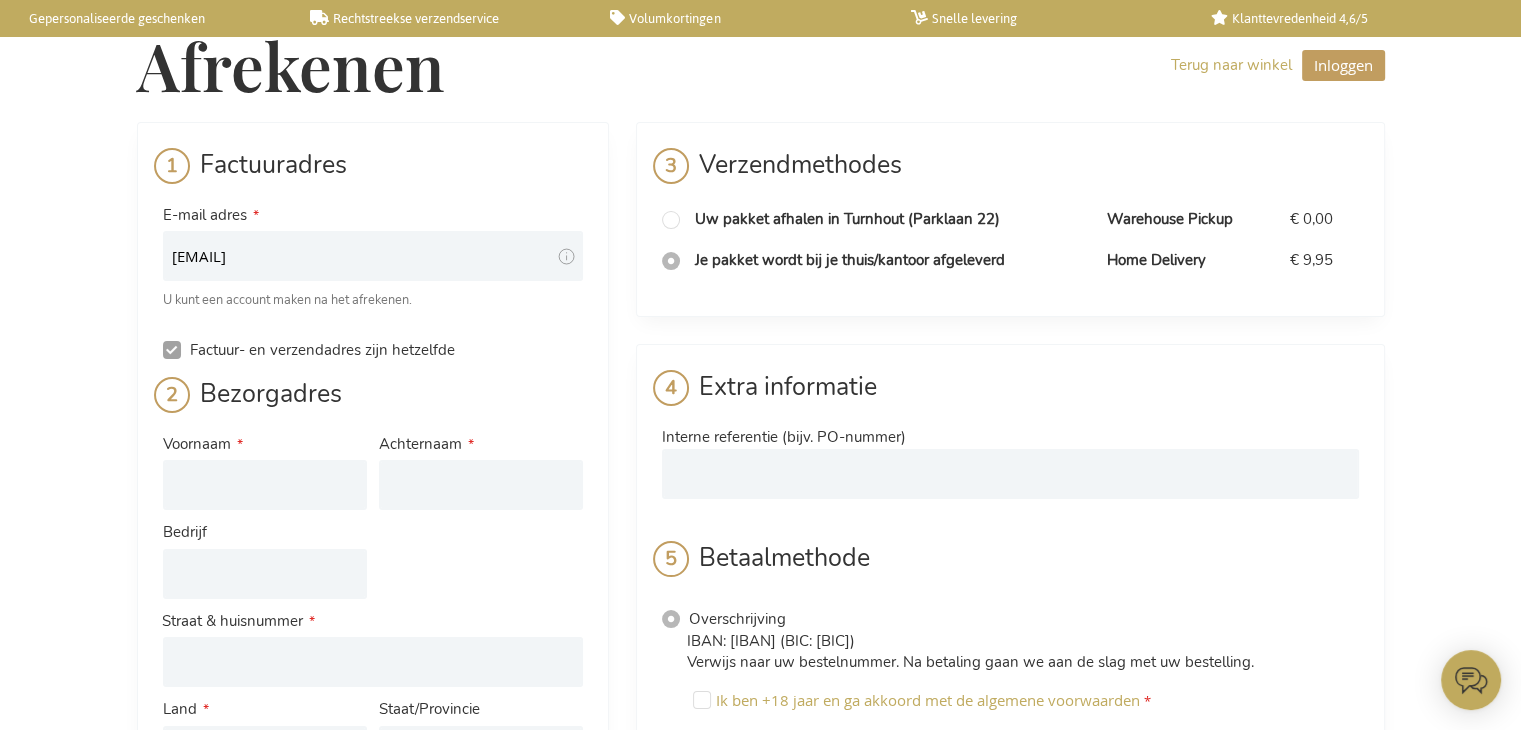 click on "Factuur- en verzendadres zijn hetzelfde" at bounding box center [172, 350] 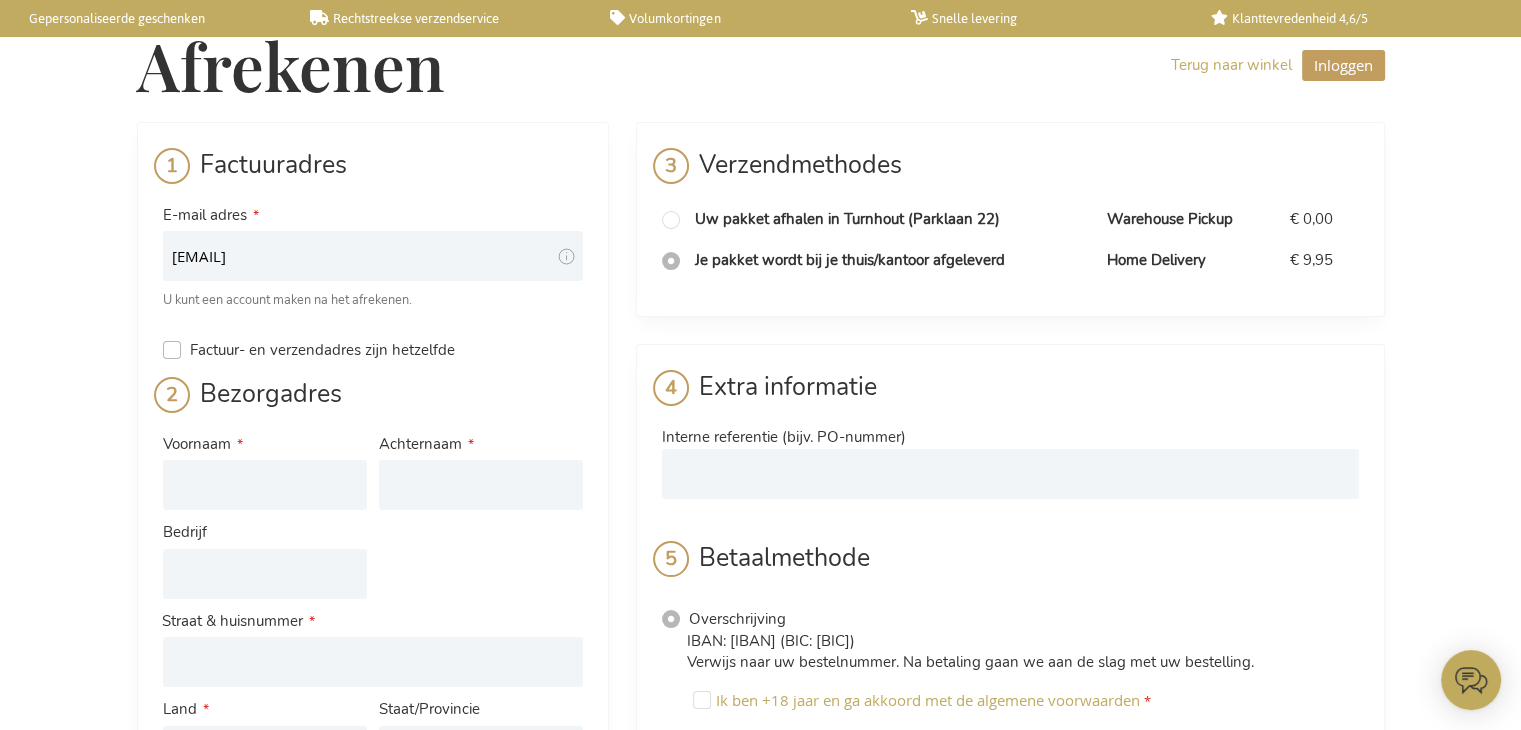 checkbox on "false" 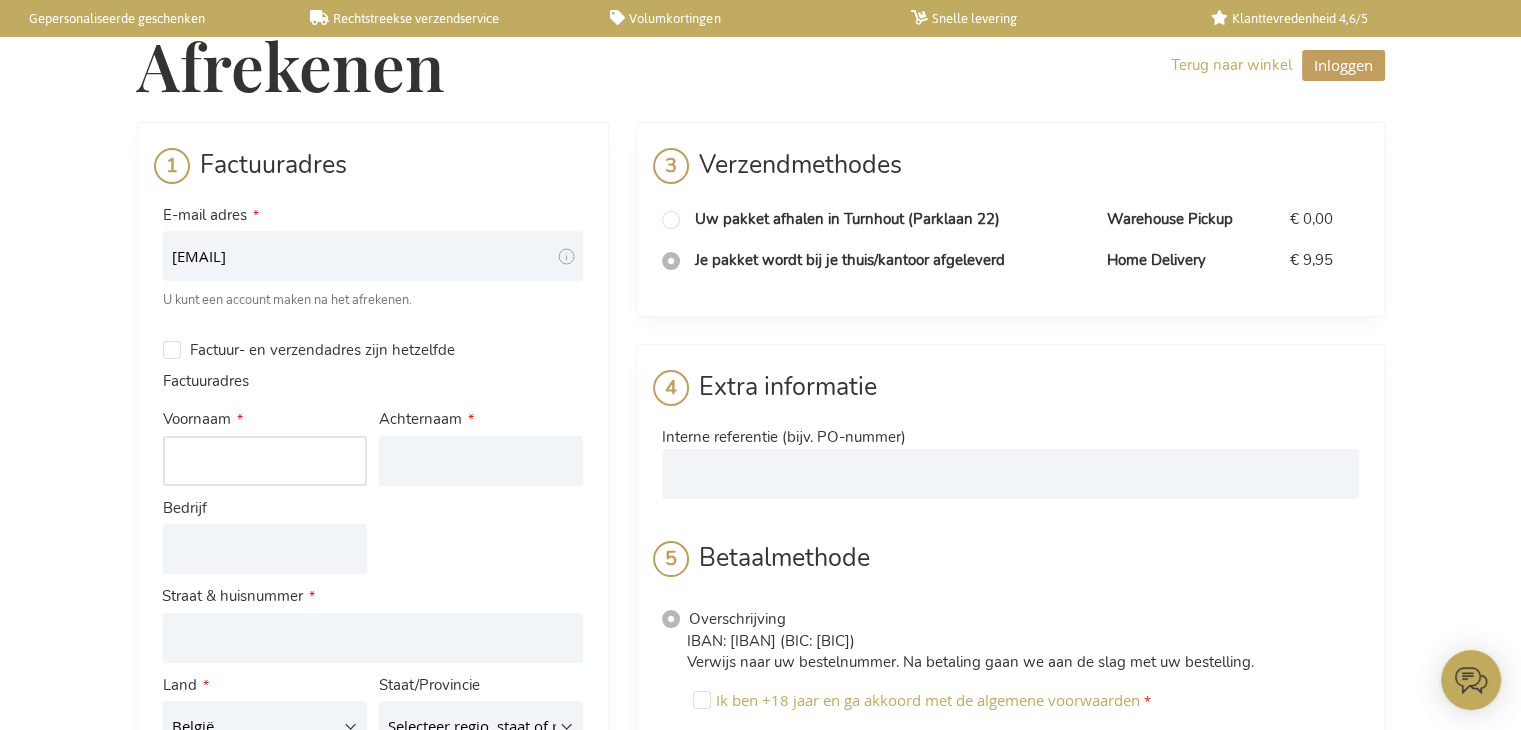 click on "Voornaam" at bounding box center [265, 461] 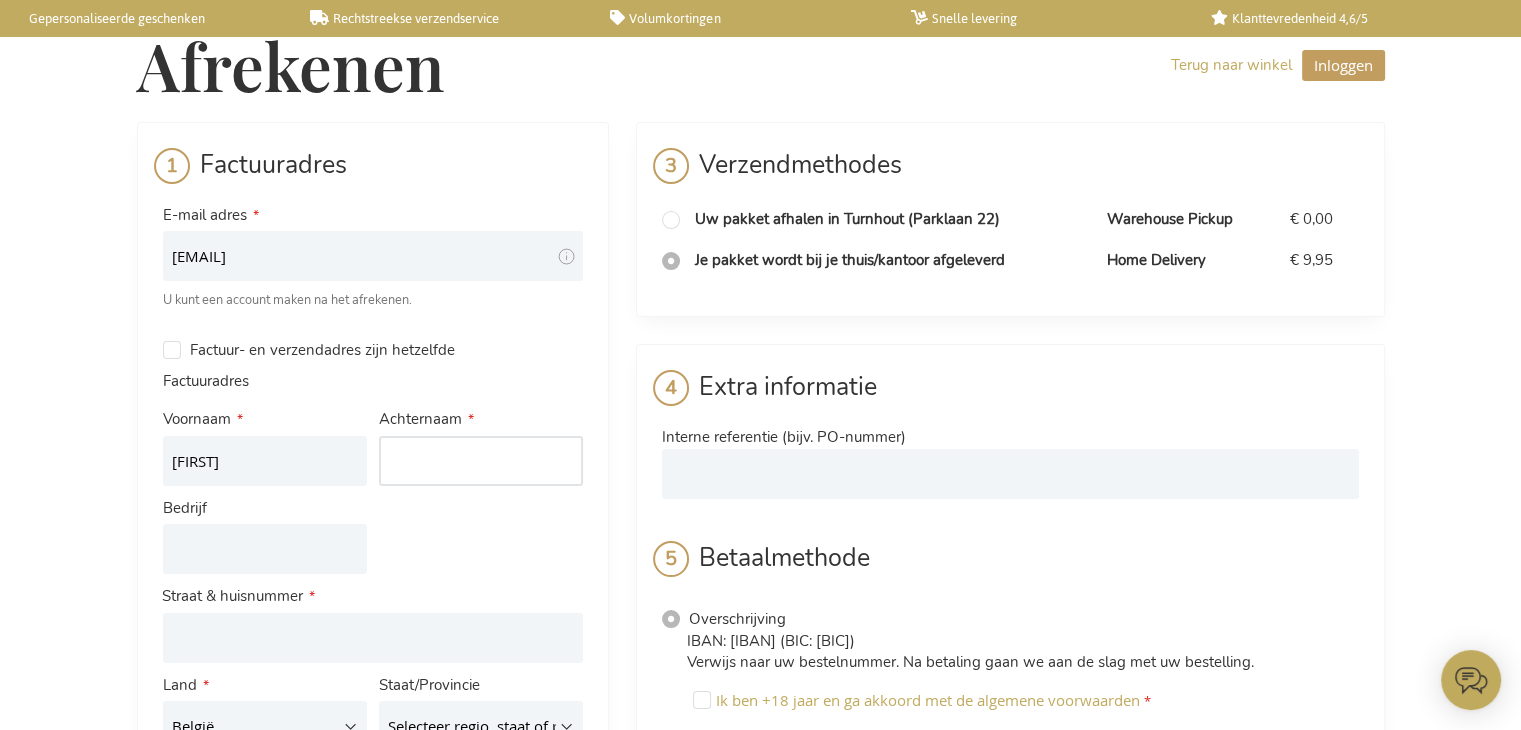 click on "Achternaam" at bounding box center (481, 461) 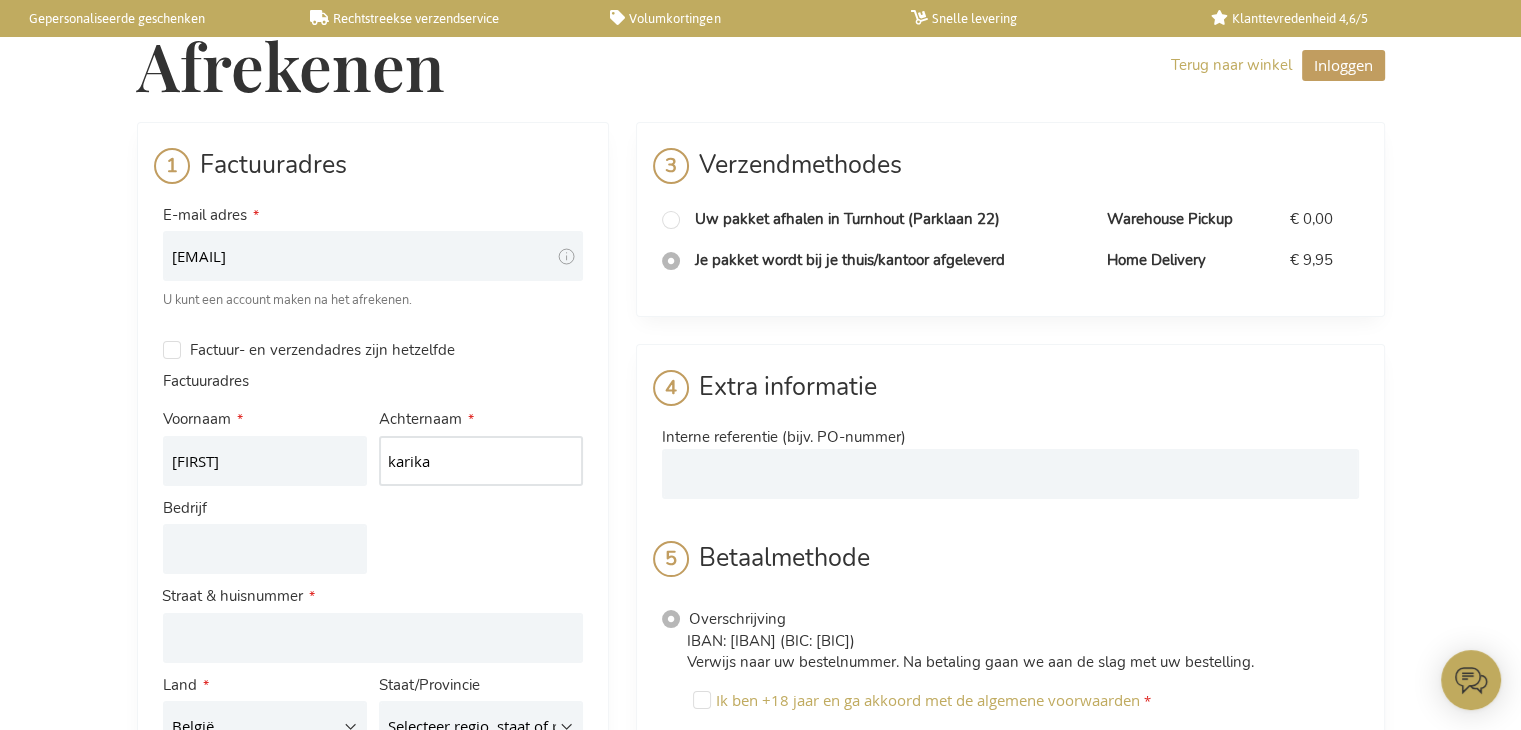 type on "karika" 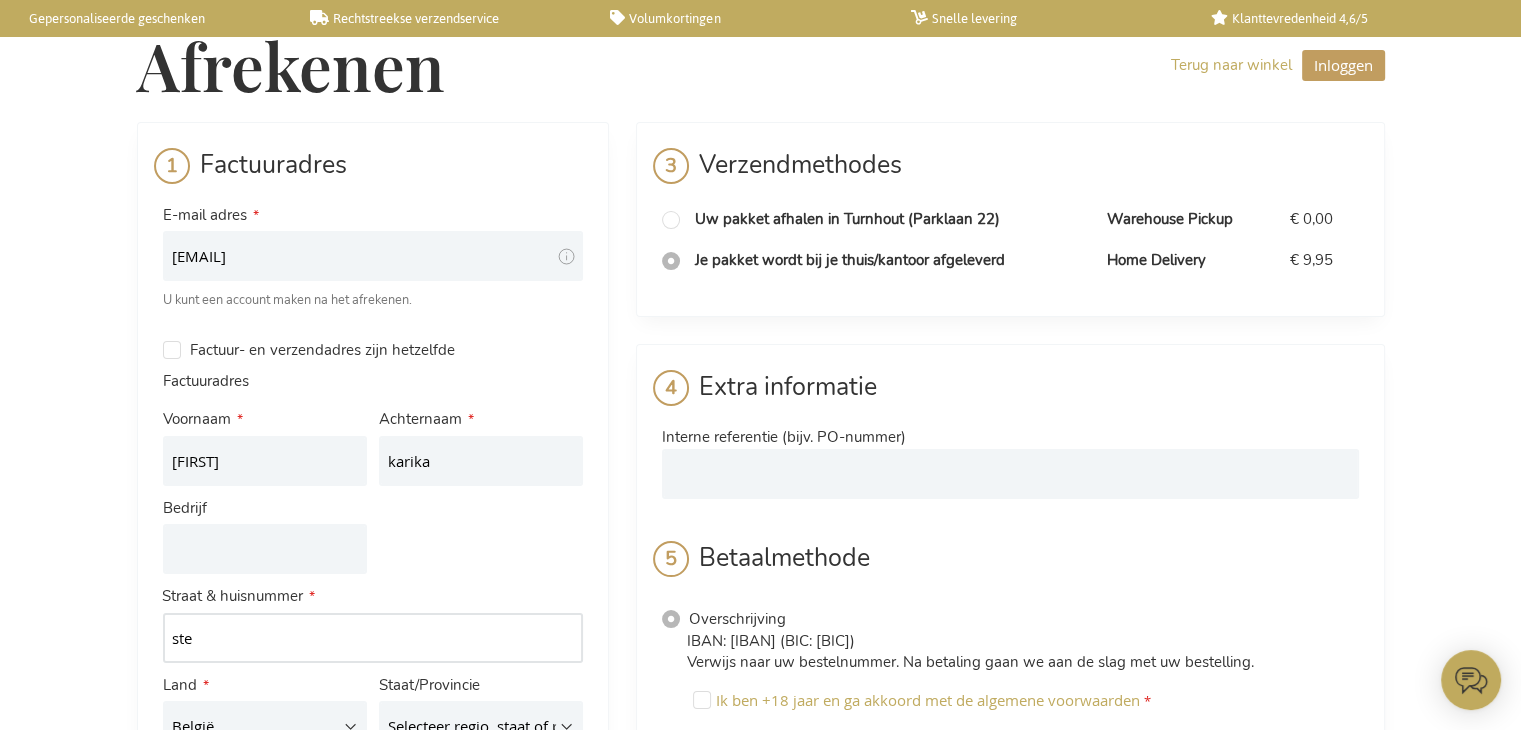 type on "ste" 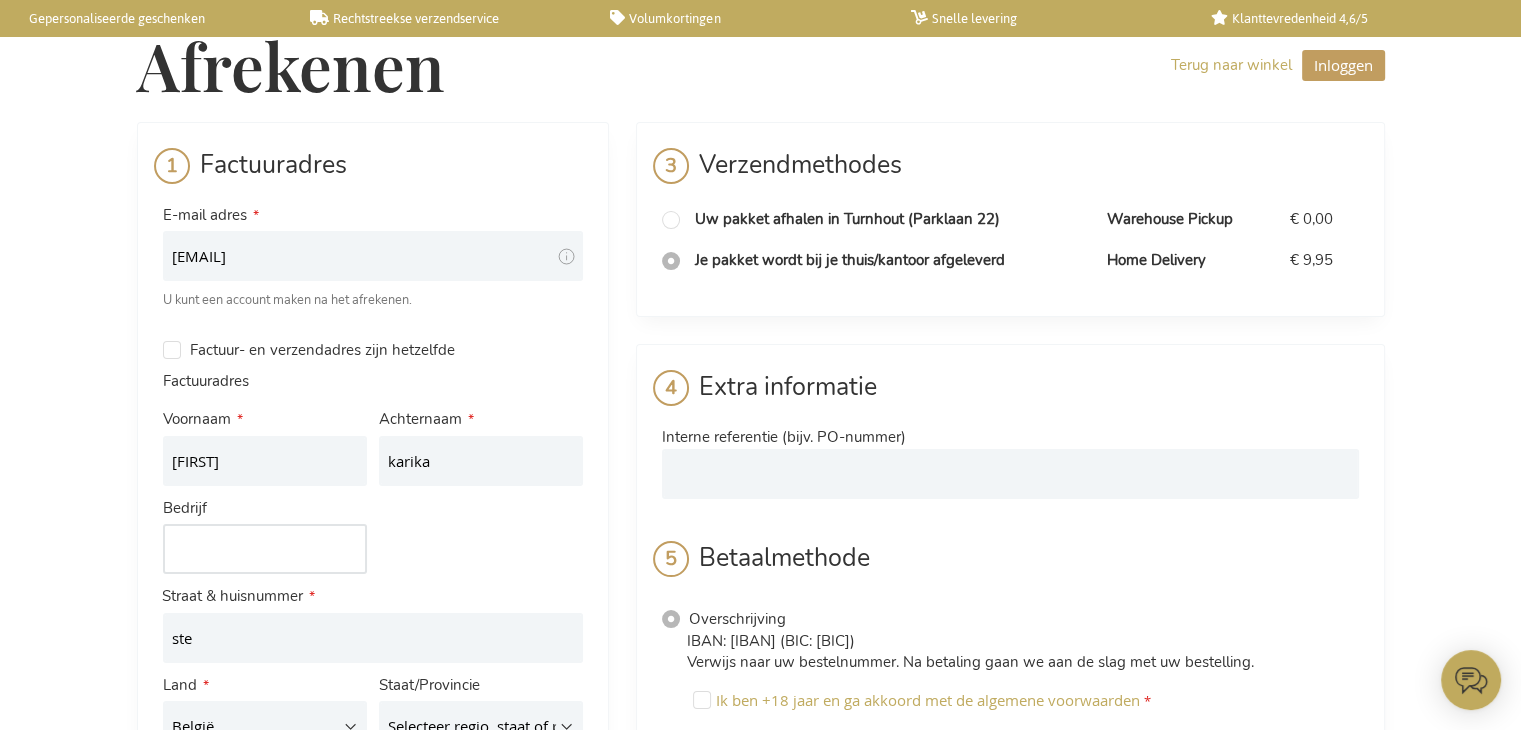 click on "Bedrijf" at bounding box center (265, 549) 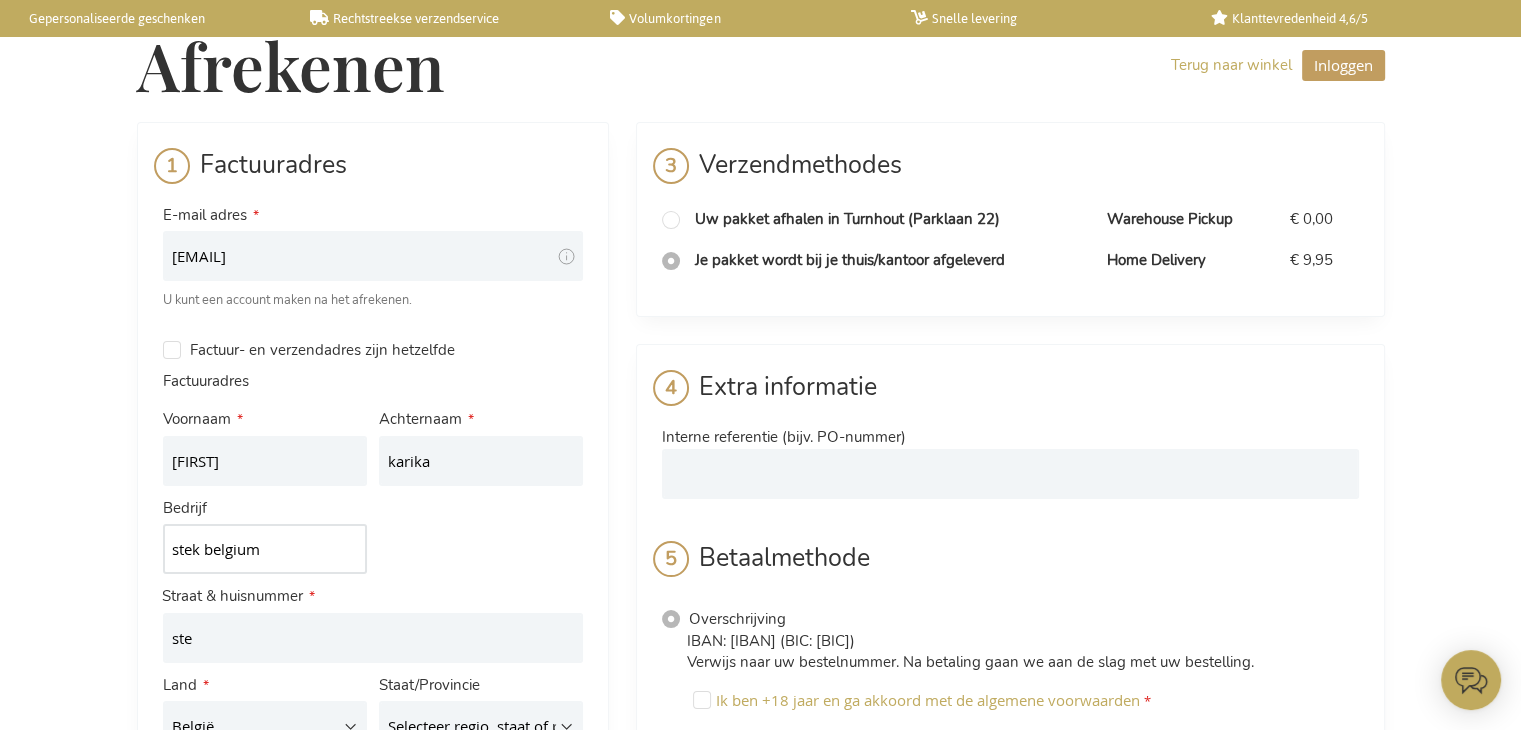 type on "stek belgium" 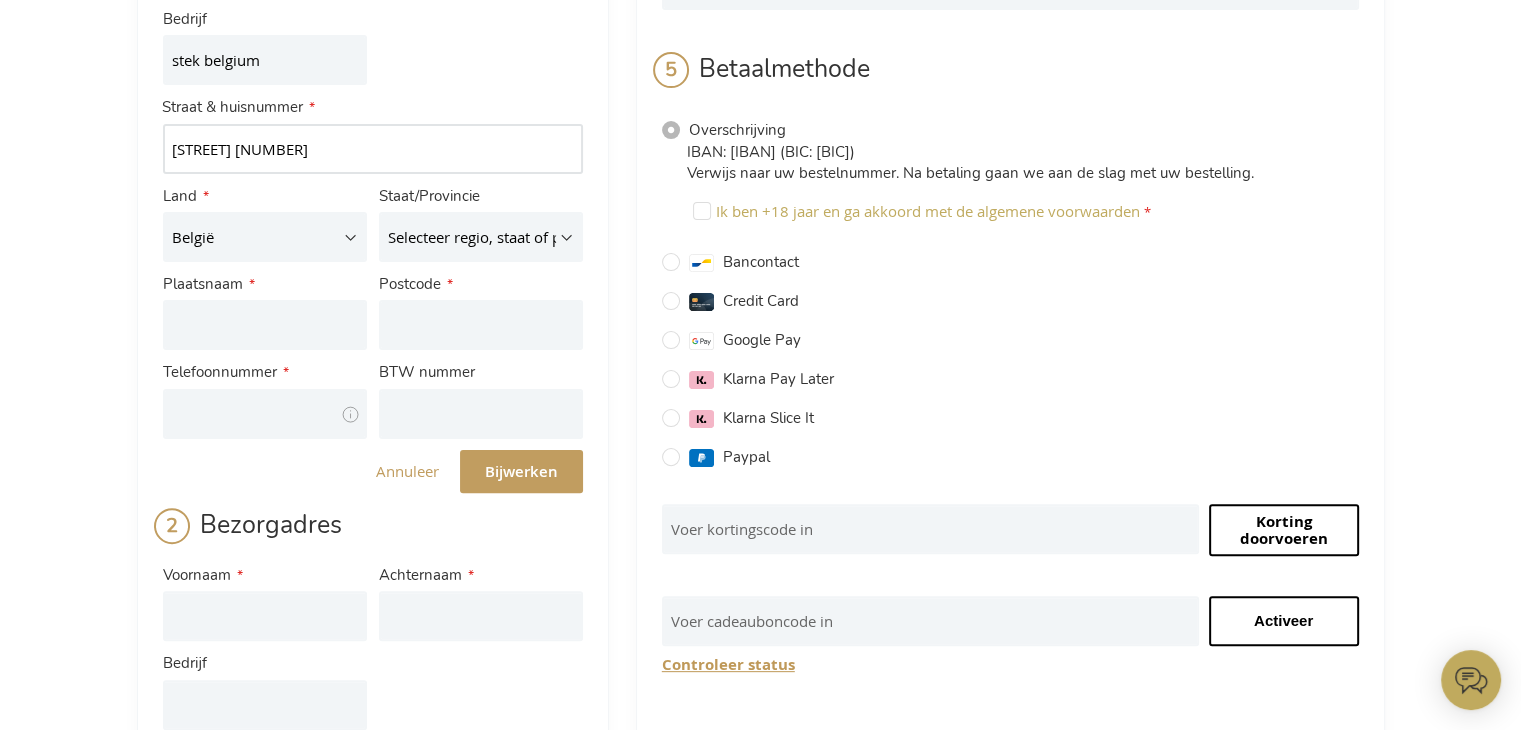 scroll, scrollTop: 496, scrollLeft: 0, axis: vertical 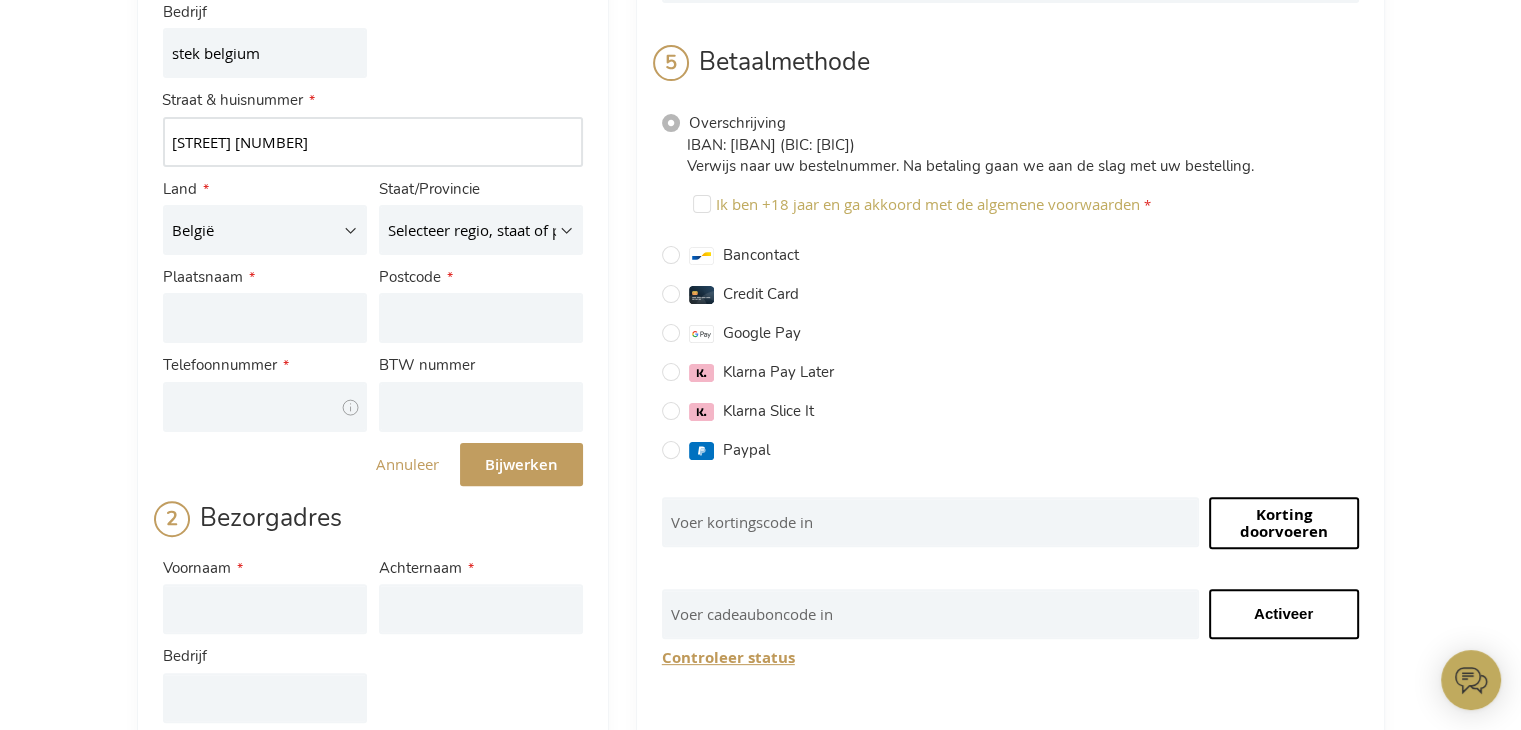 type on "patrijzenlaan 15" 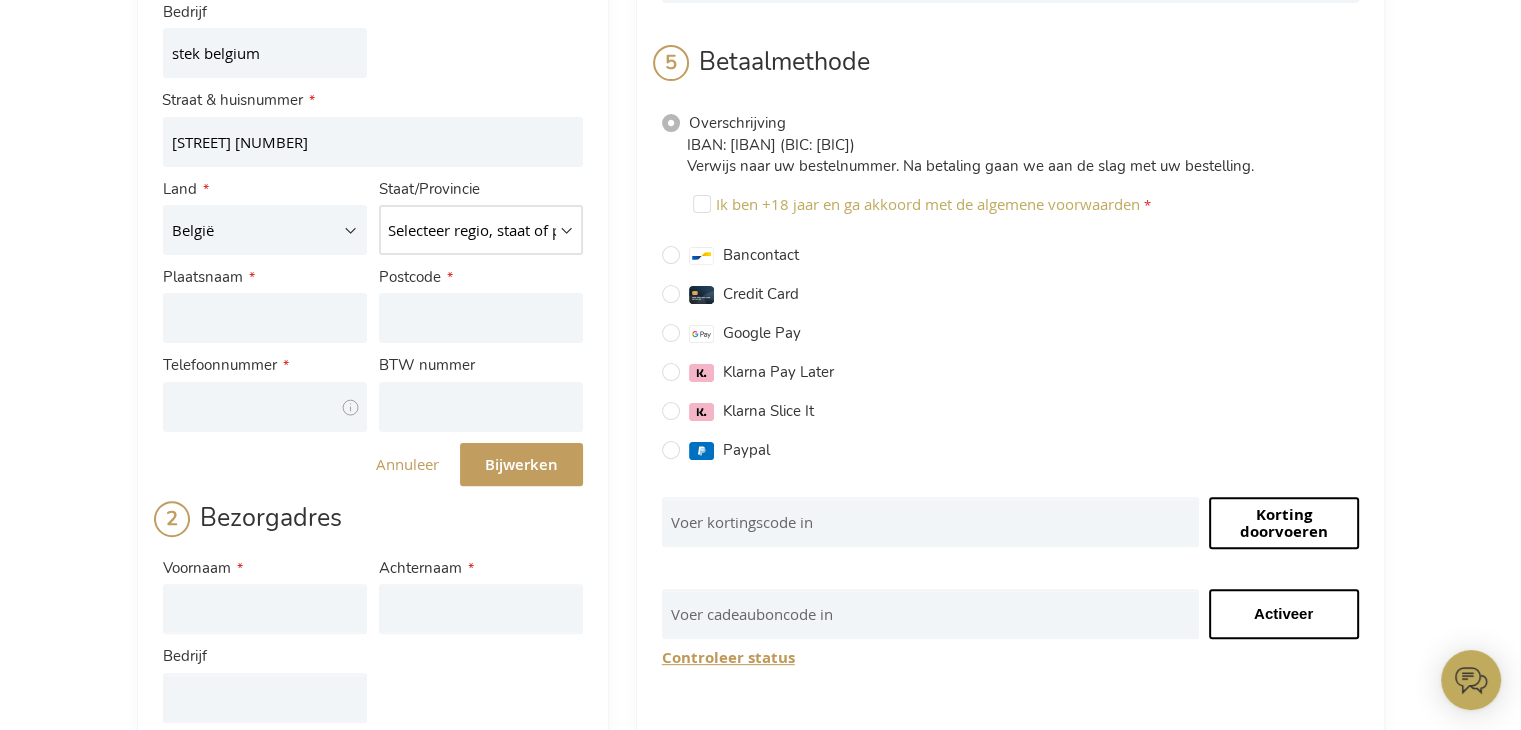 click on "Selecteer regio, staat of provincie. Antwerpen Brabant wallon Brussels-Capital Region Hainaut Liège Limburg Luxembourg Namur Oost-Vlaanderen Vlaams-Brabant West-Vlaanderen" at bounding box center (481, 230) 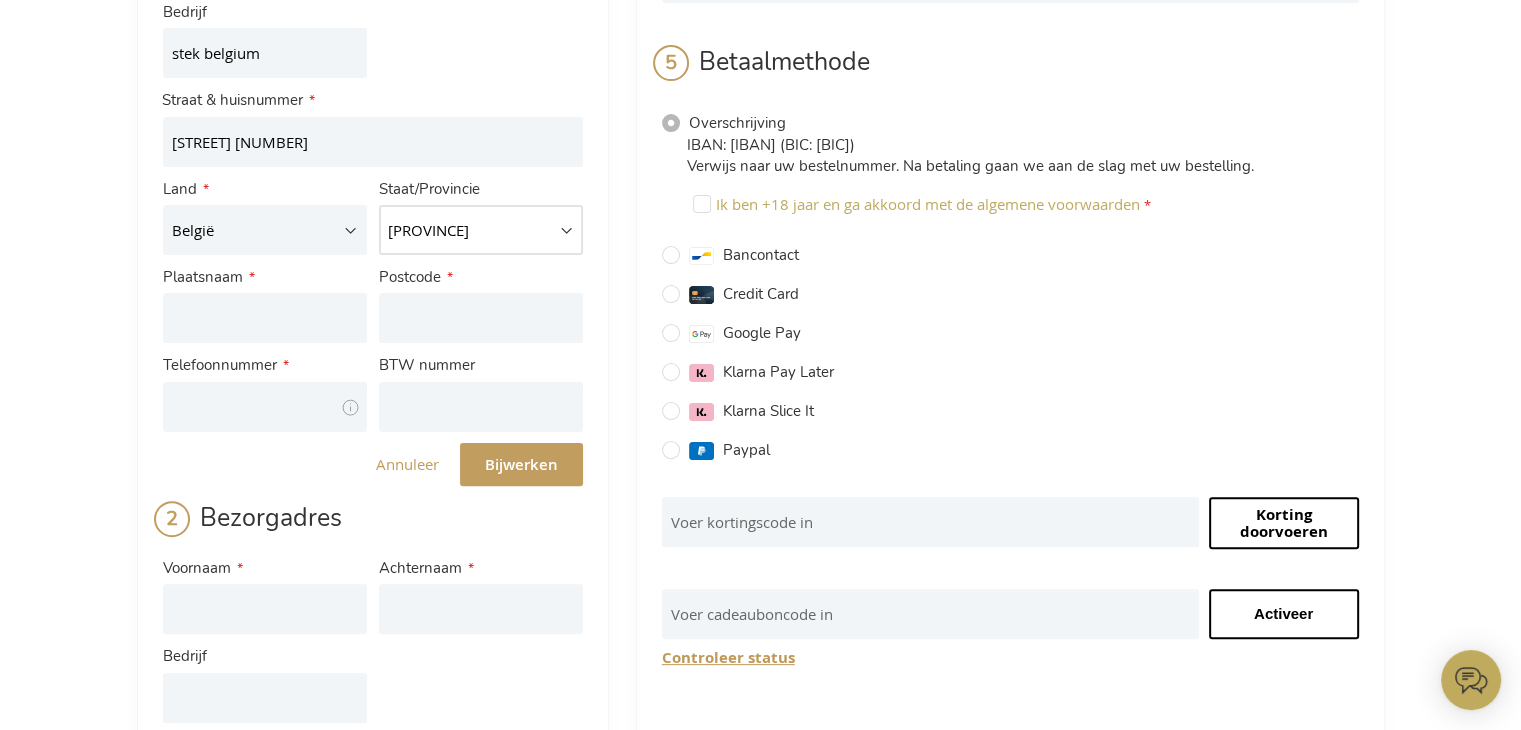click on "Selecteer regio, staat of provincie. Antwerpen Brabant wallon Brussels-Capital Region Hainaut Liège Limburg Luxembourg Namur Oost-Vlaanderen Vlaams-Brabant West-Vlaanderen" at bounding box center (481, 230) 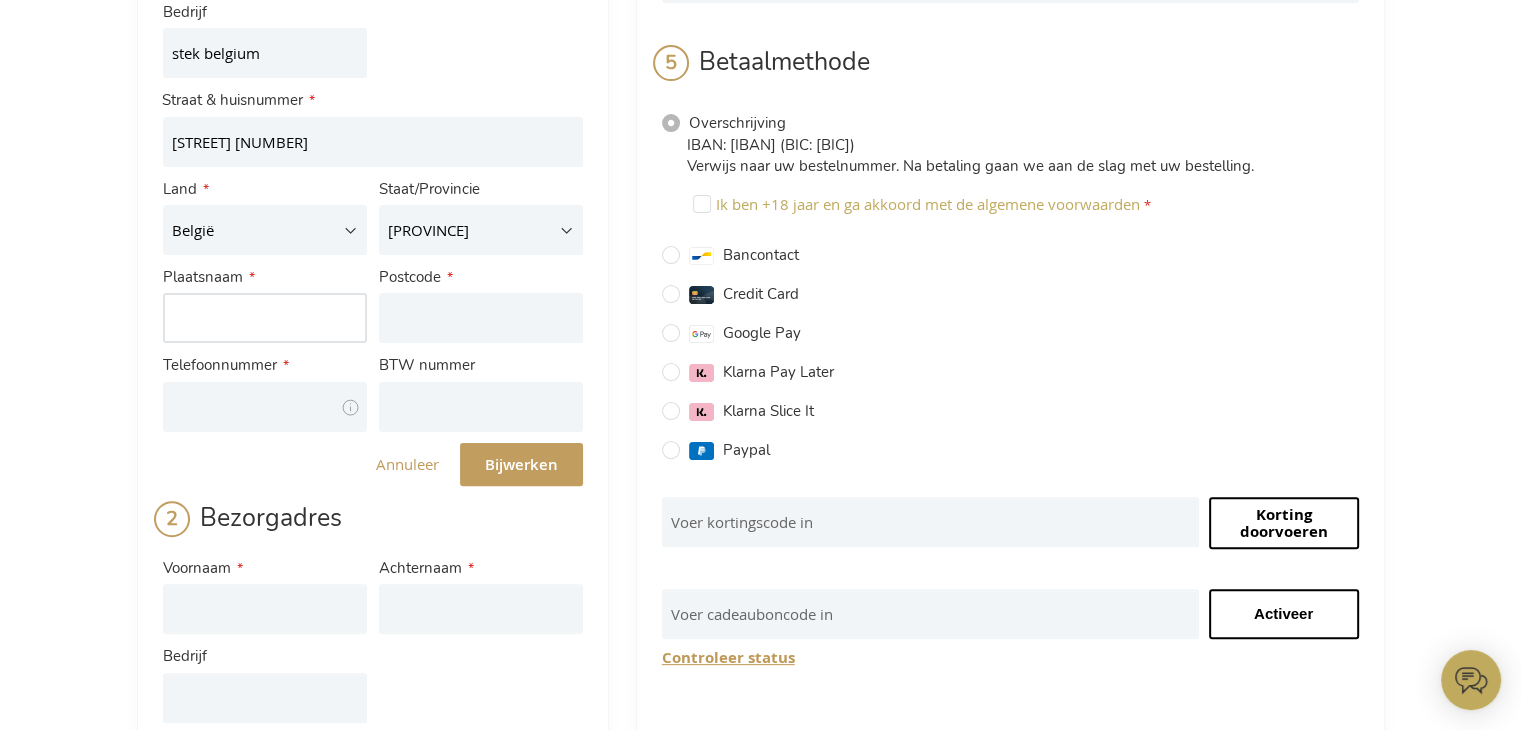click on "Plaatsnaam" at bounding box center (265, 318) 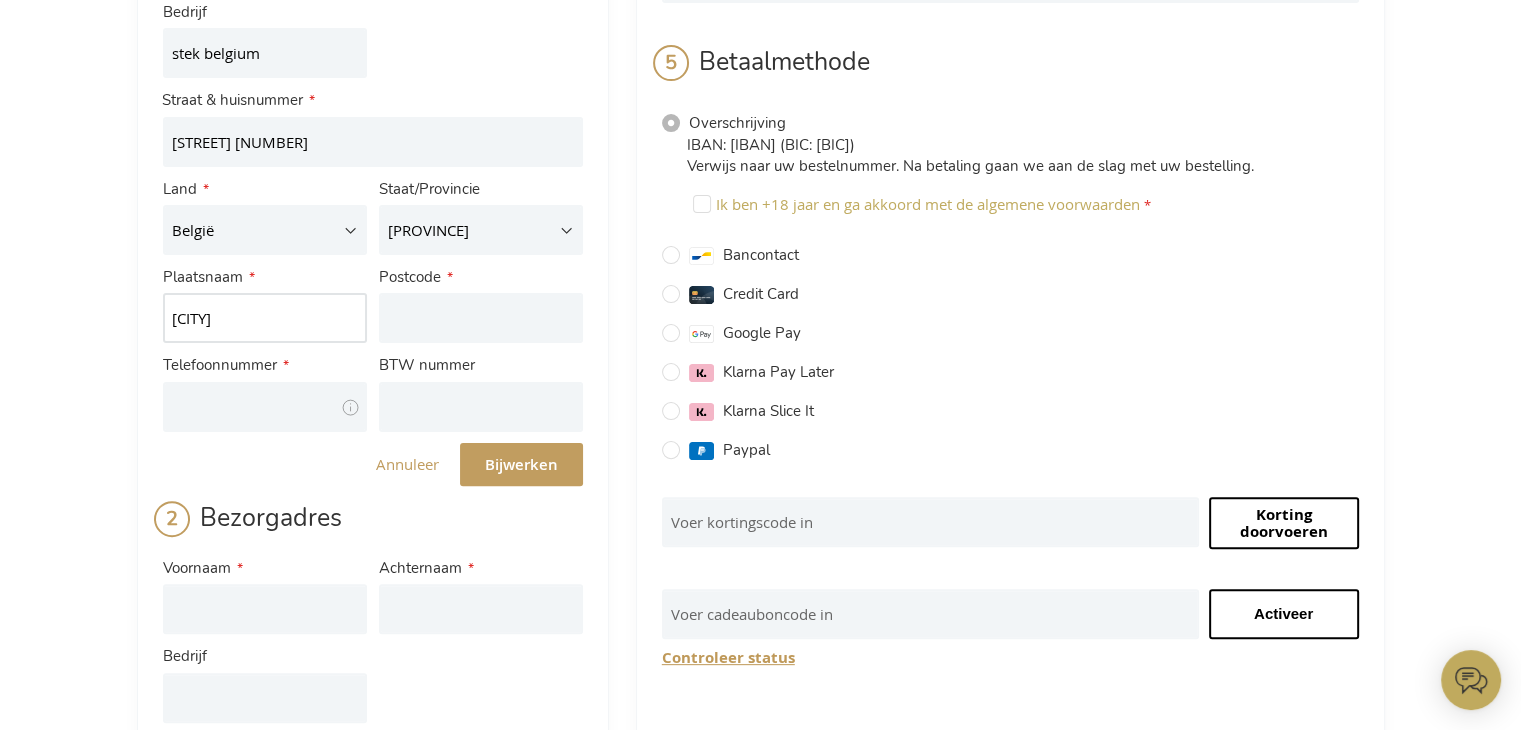 type on "schilde" 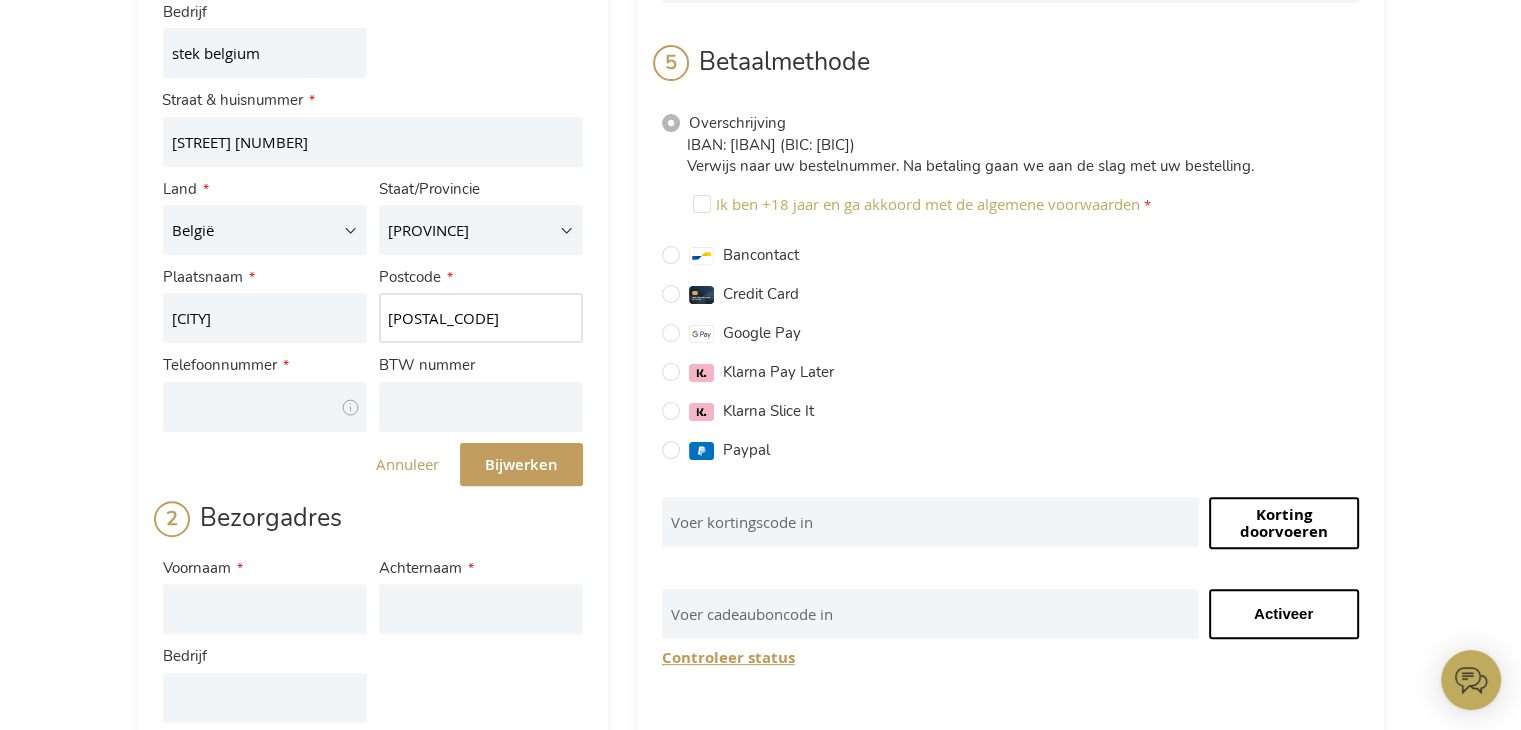 type on "2970" 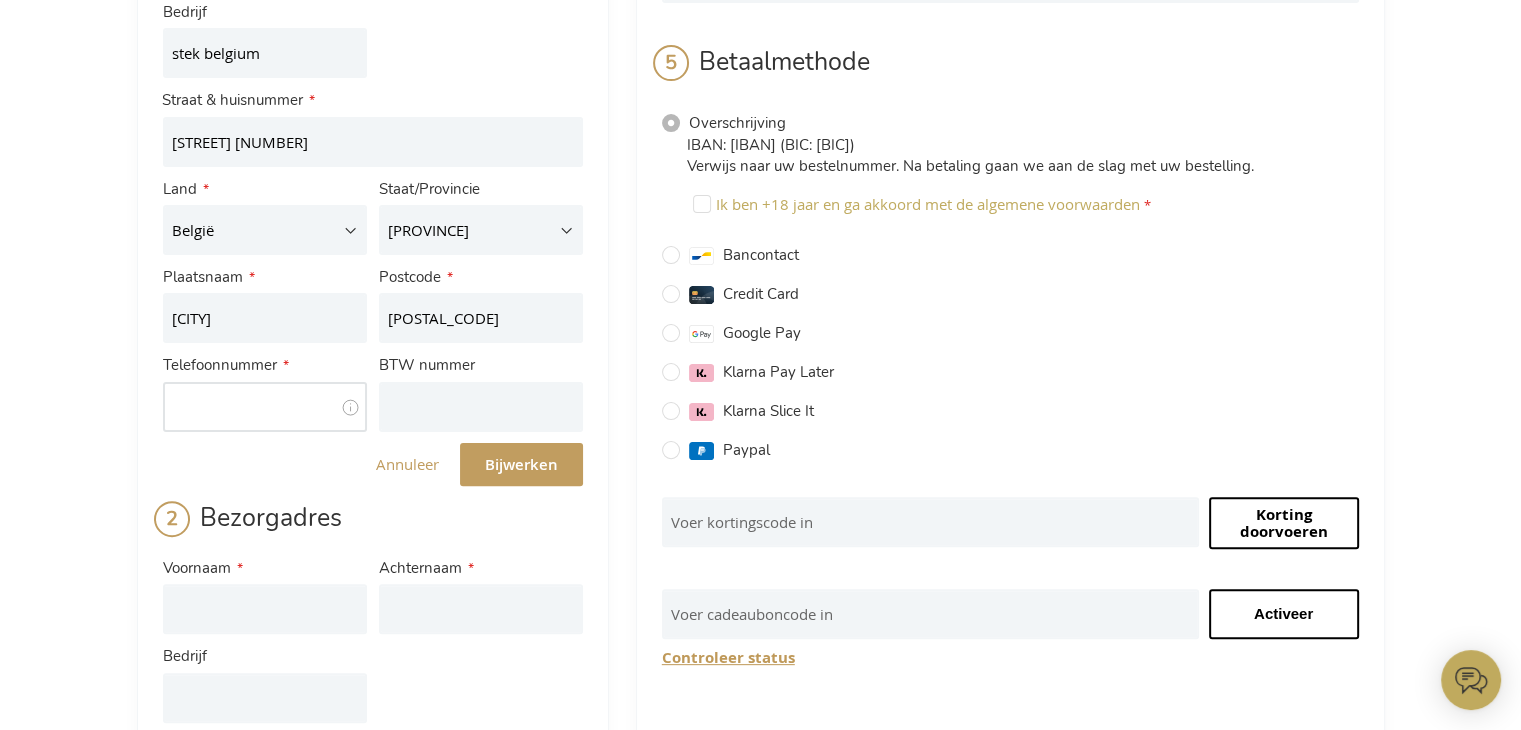 click on "Telefoonnummer" at bounding box center (265, 407) 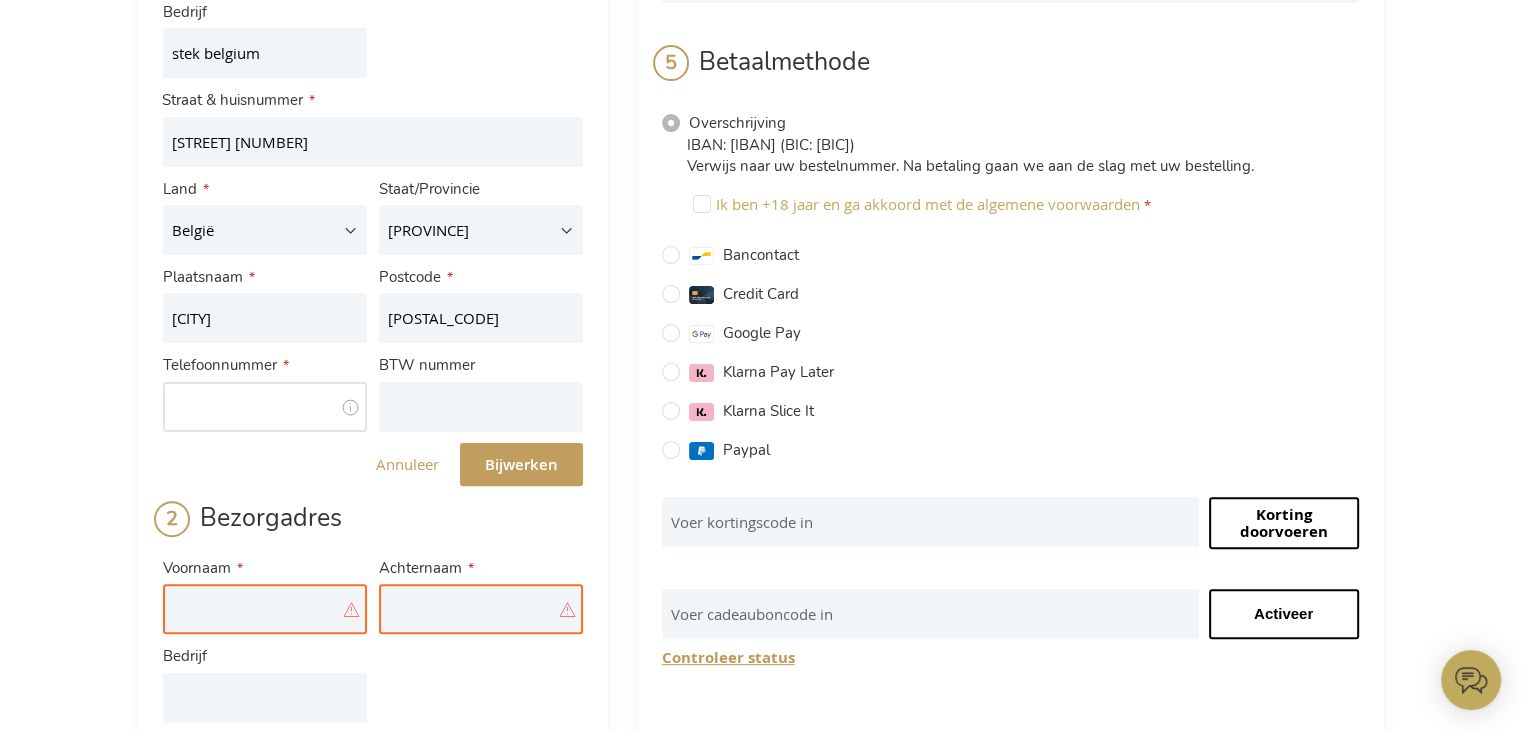 type on "0492779336" 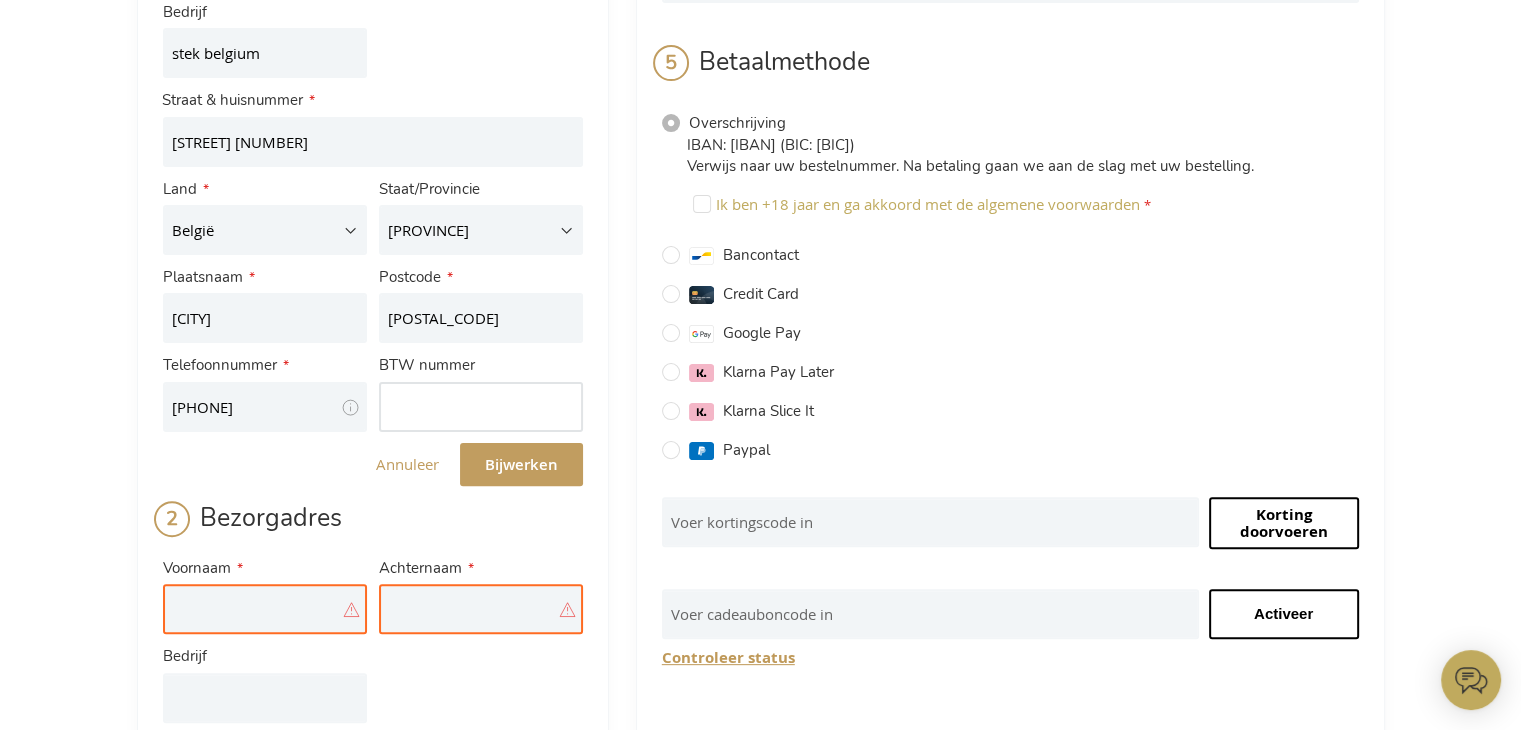 click on "BTW nummer" at bounding box center (481, 407) 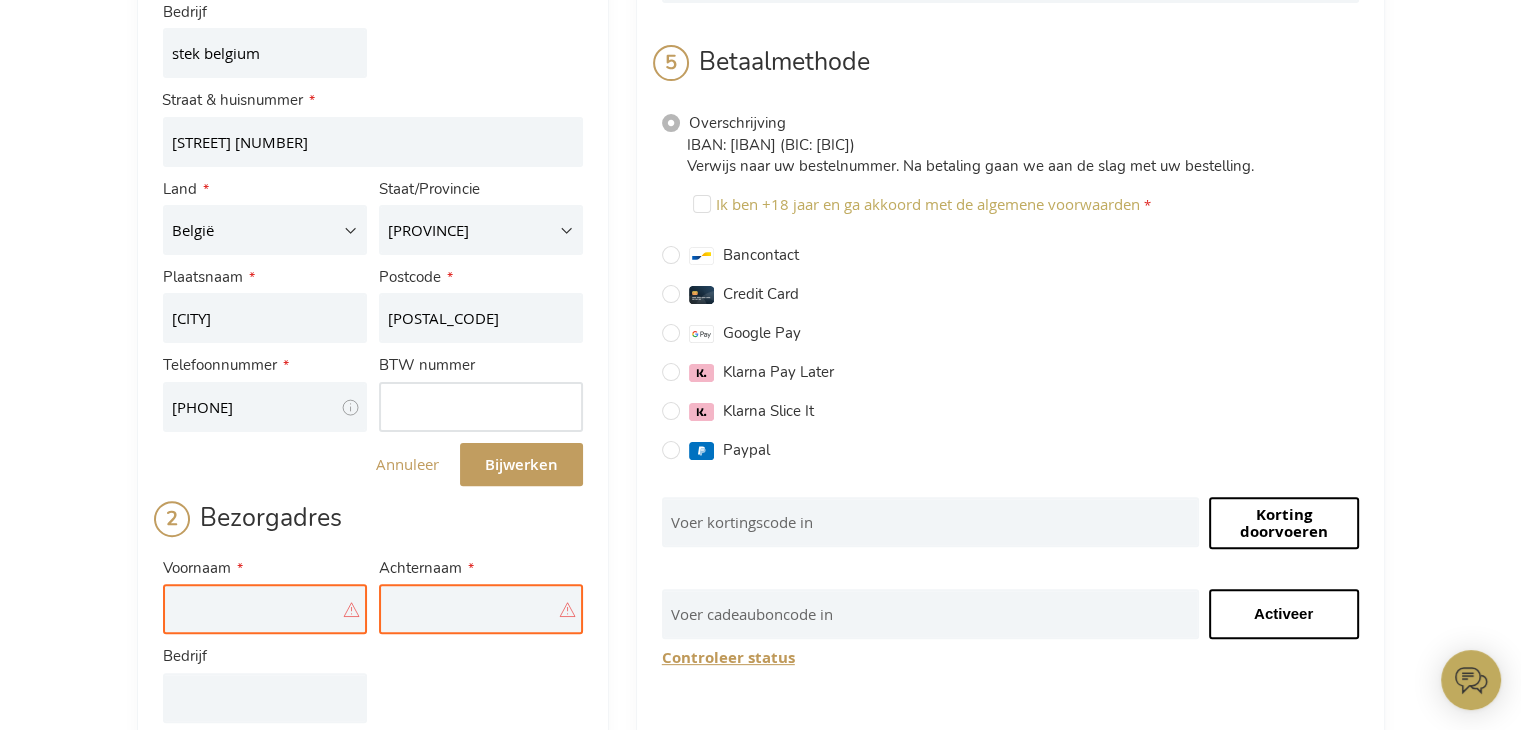 paste on "BE 0781.300.950" 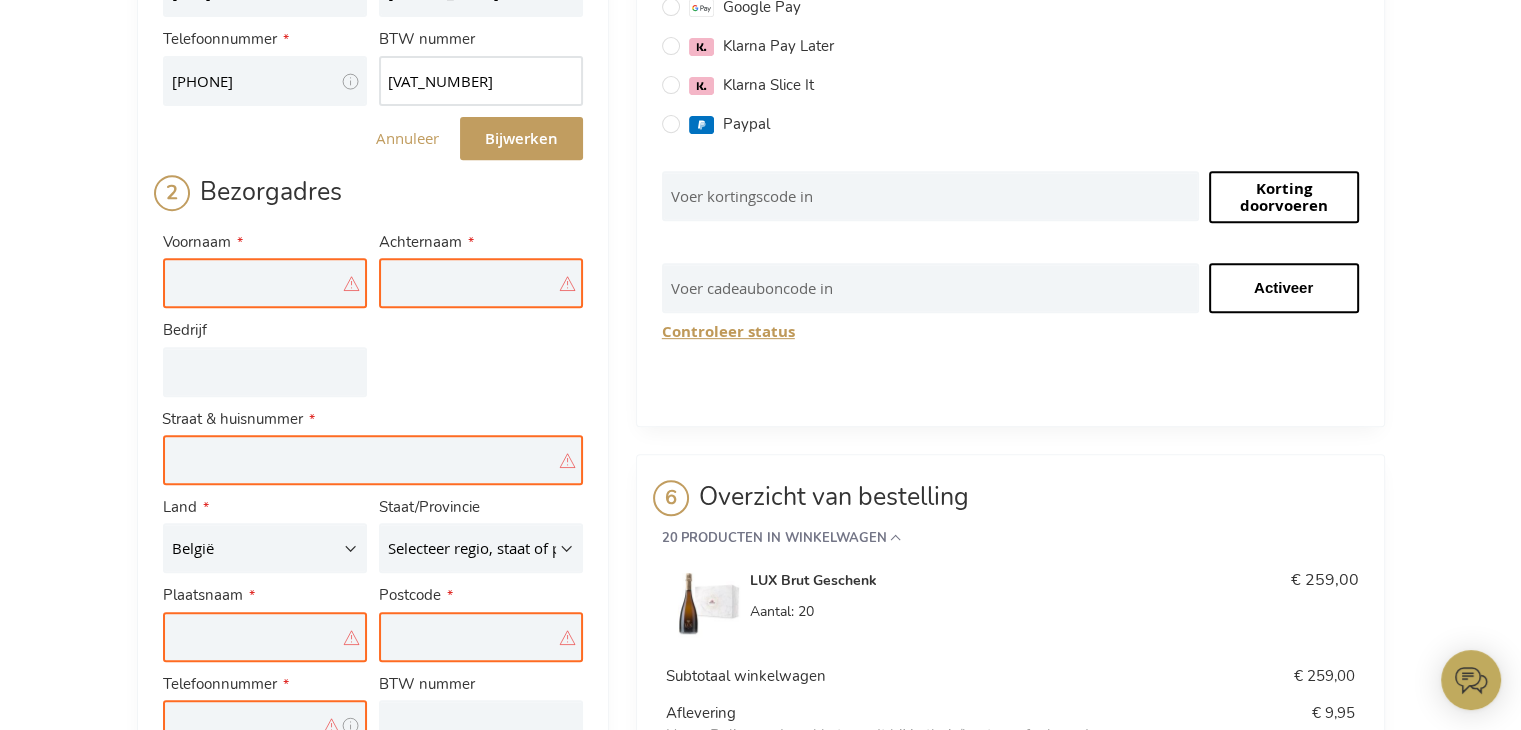 scroll, scrollTop: 861, scrollLeft: 0, axis: vertical 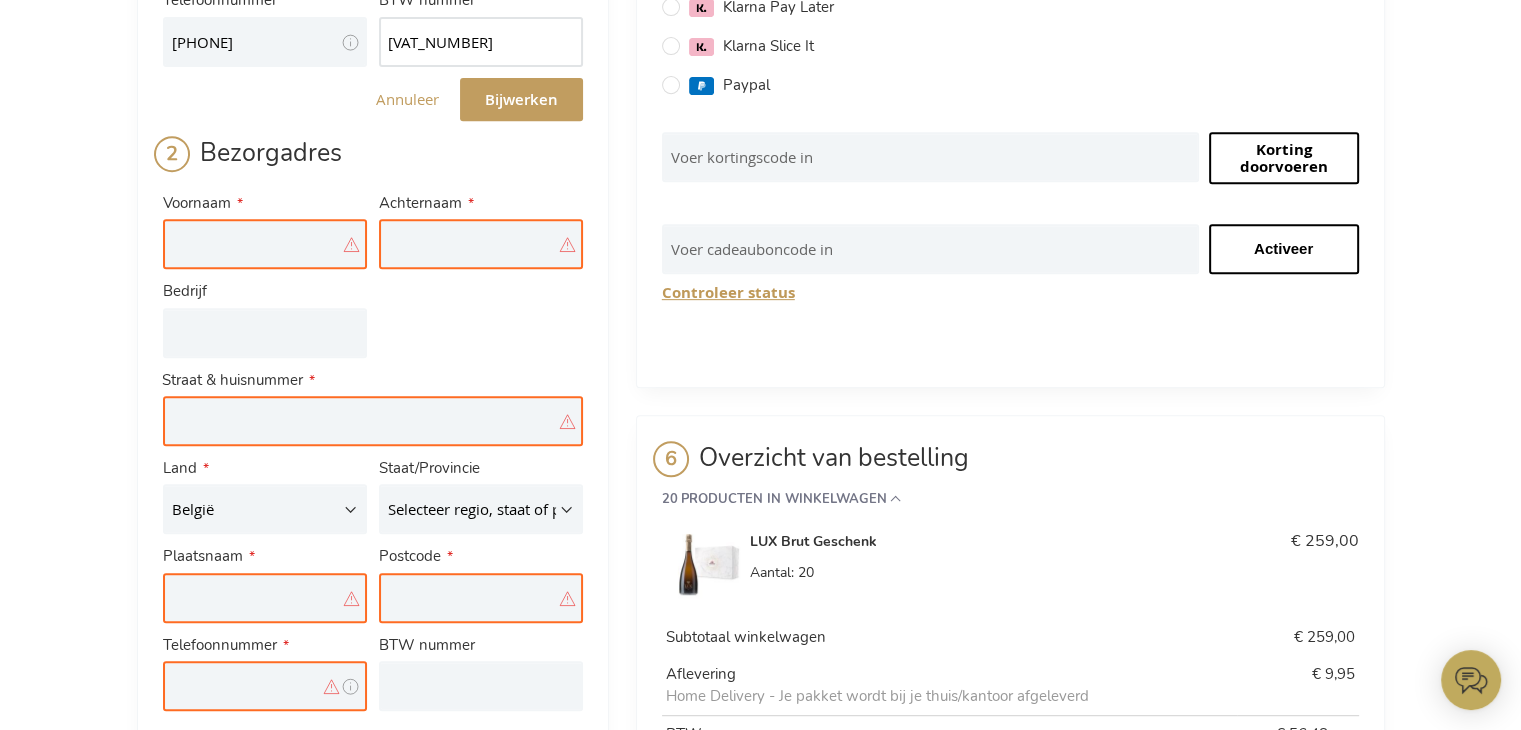 type on "BE 0781.300.950" 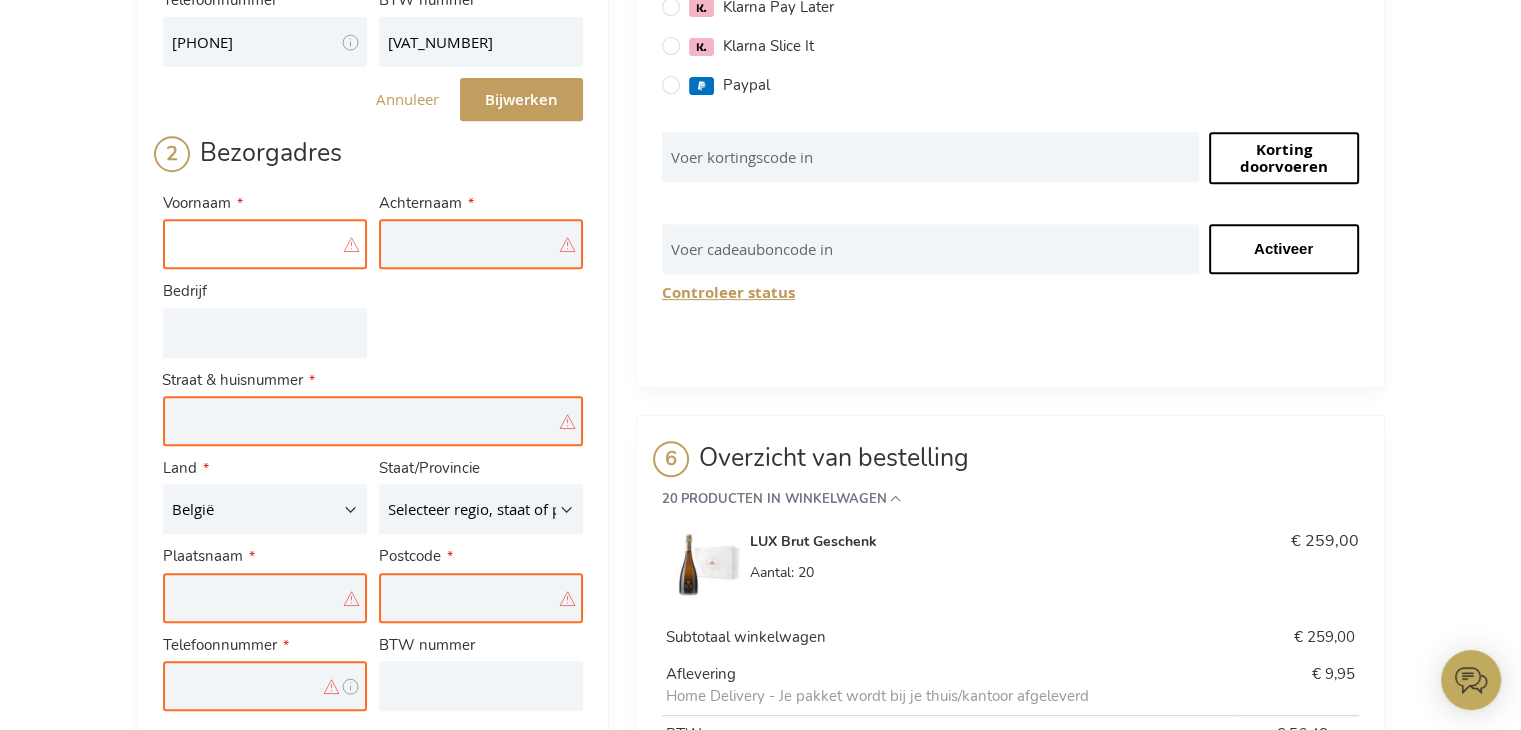 click on "Voornaam" at bounding box center (265, 244) 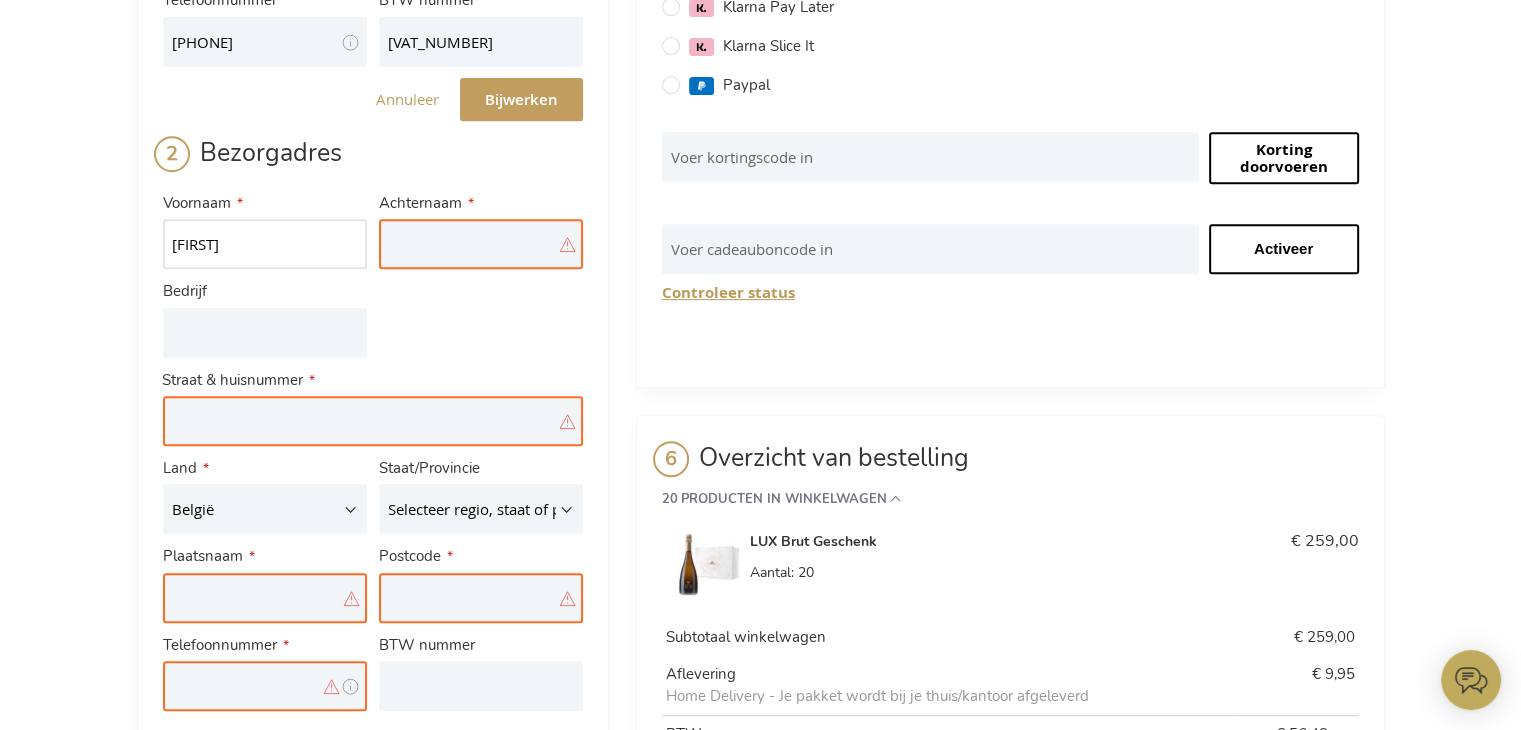 type on "isabel" 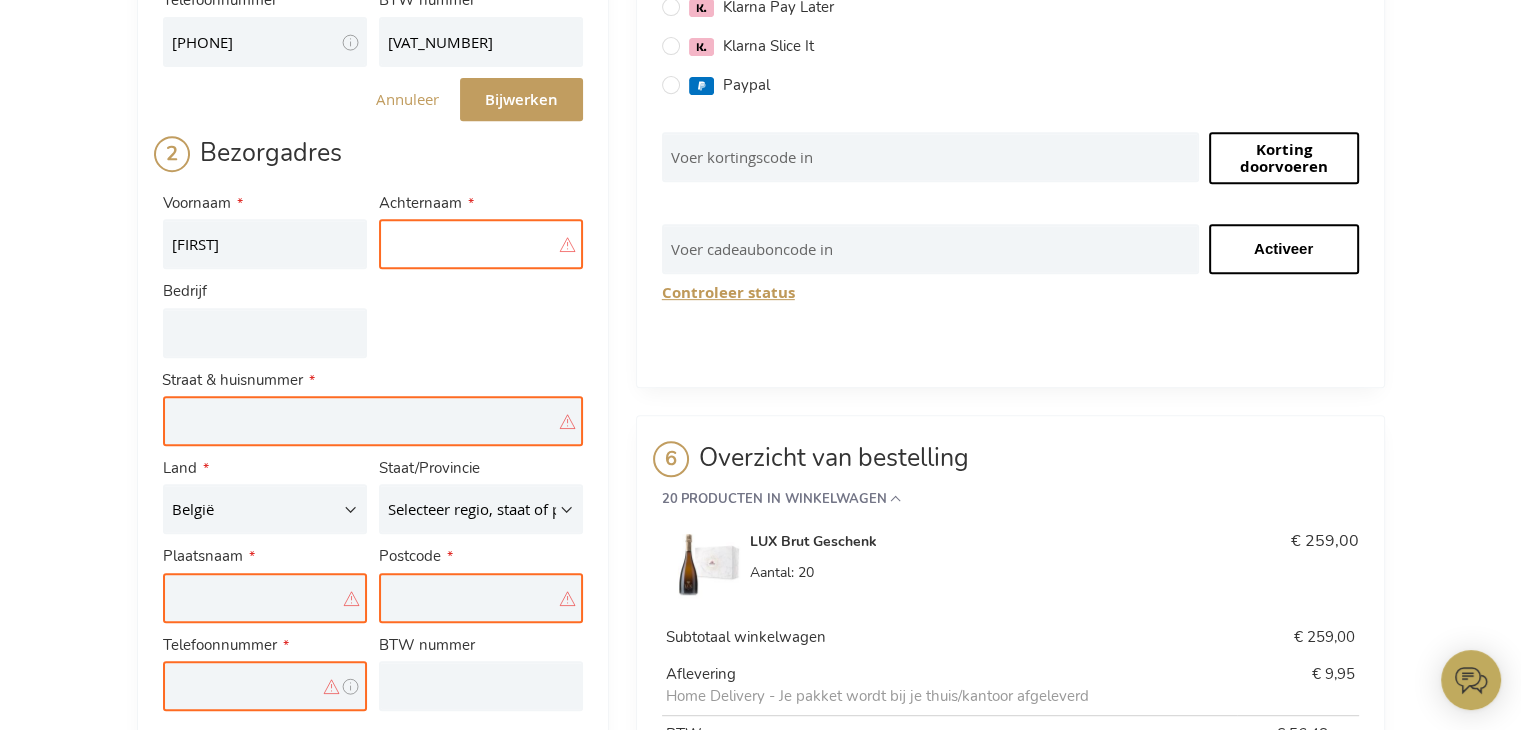 type on "BE0781300950" 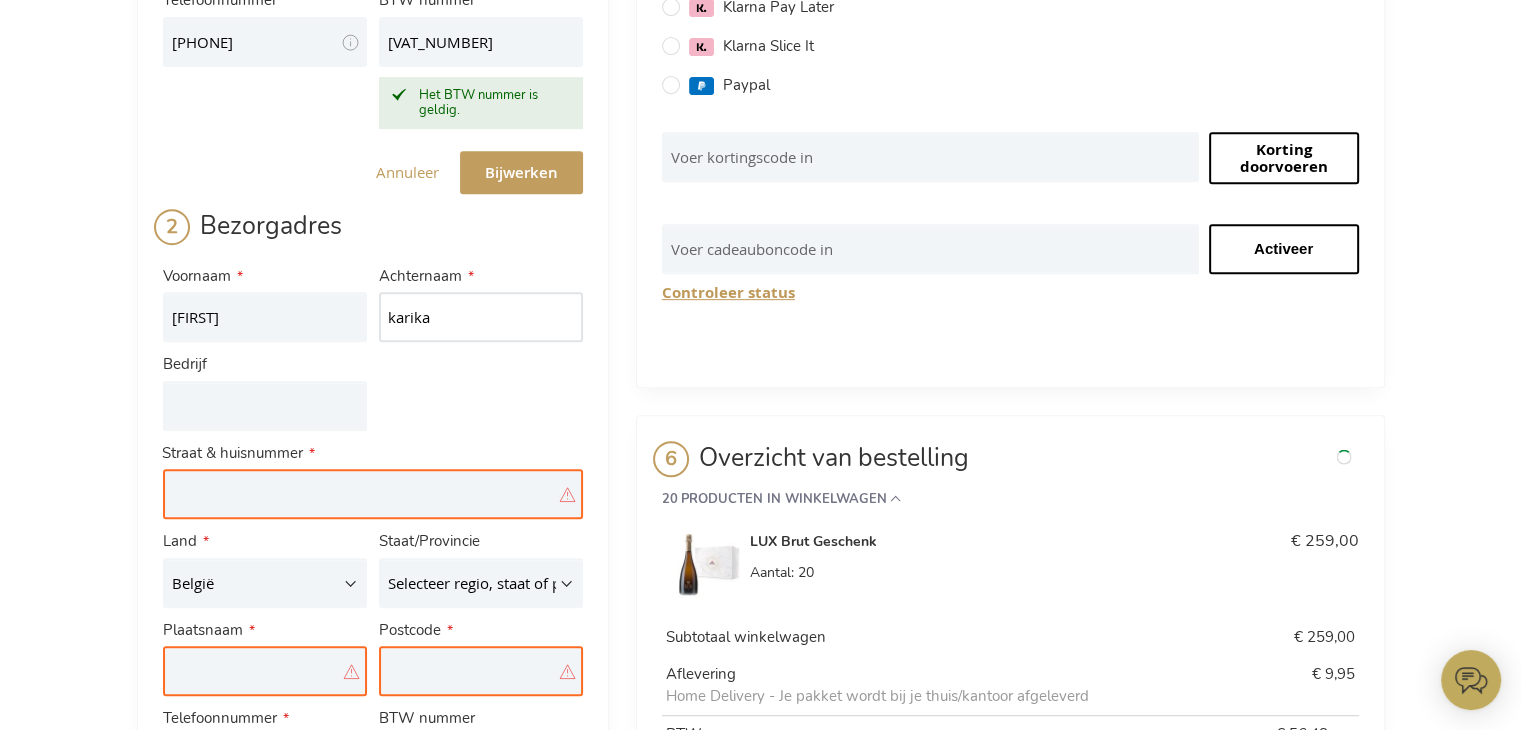 type on "karika" 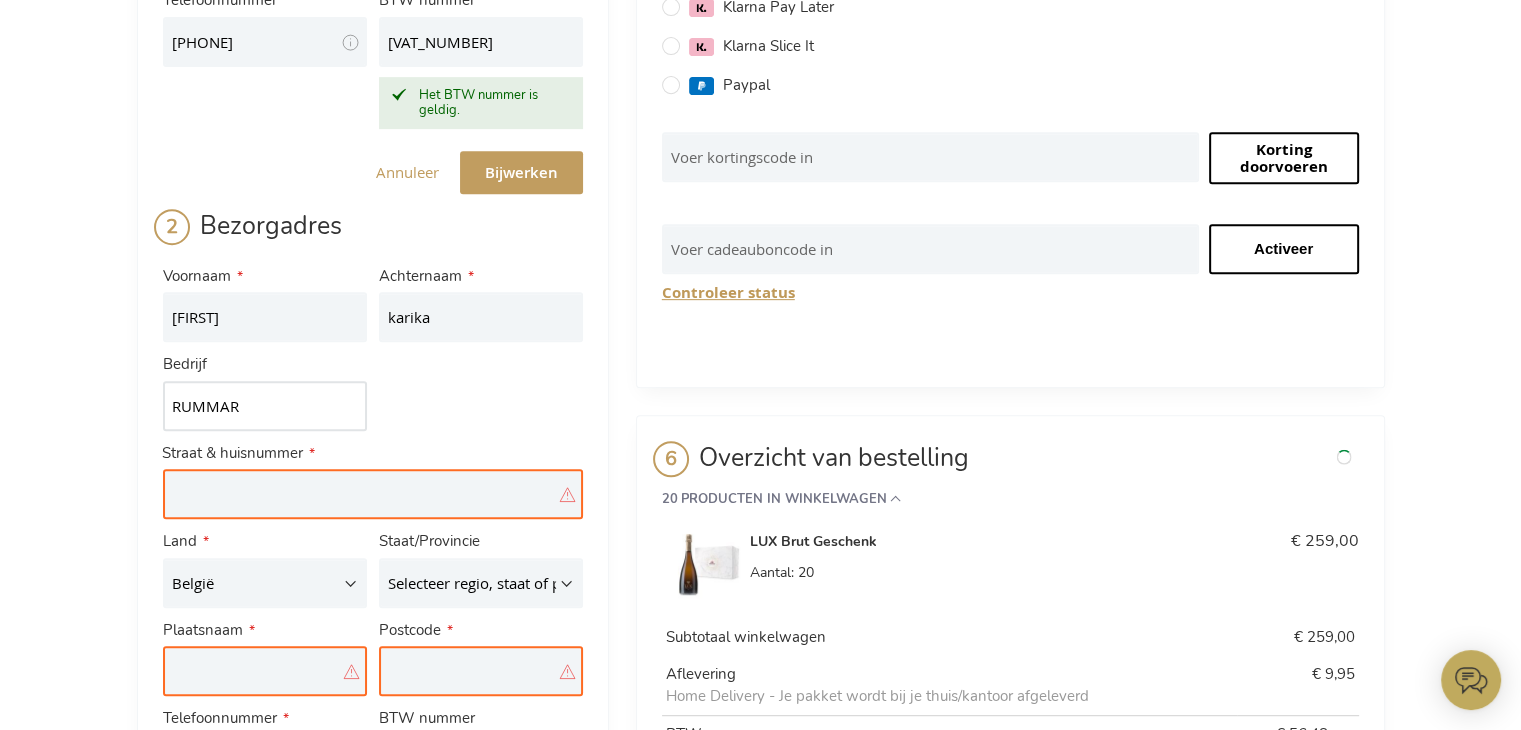 type on "RUMMAR" 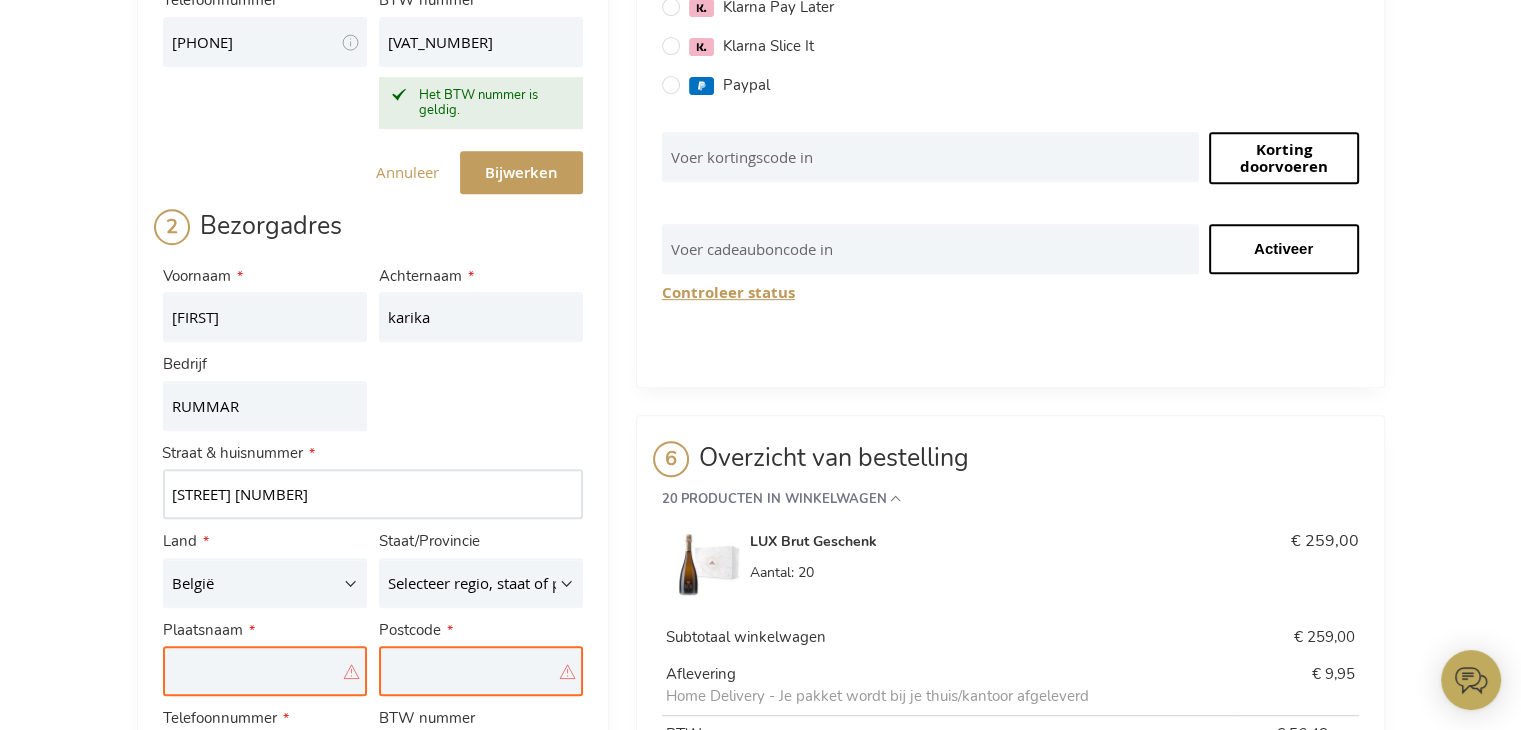 type on "FRANS BEIRENSLAAN 81" 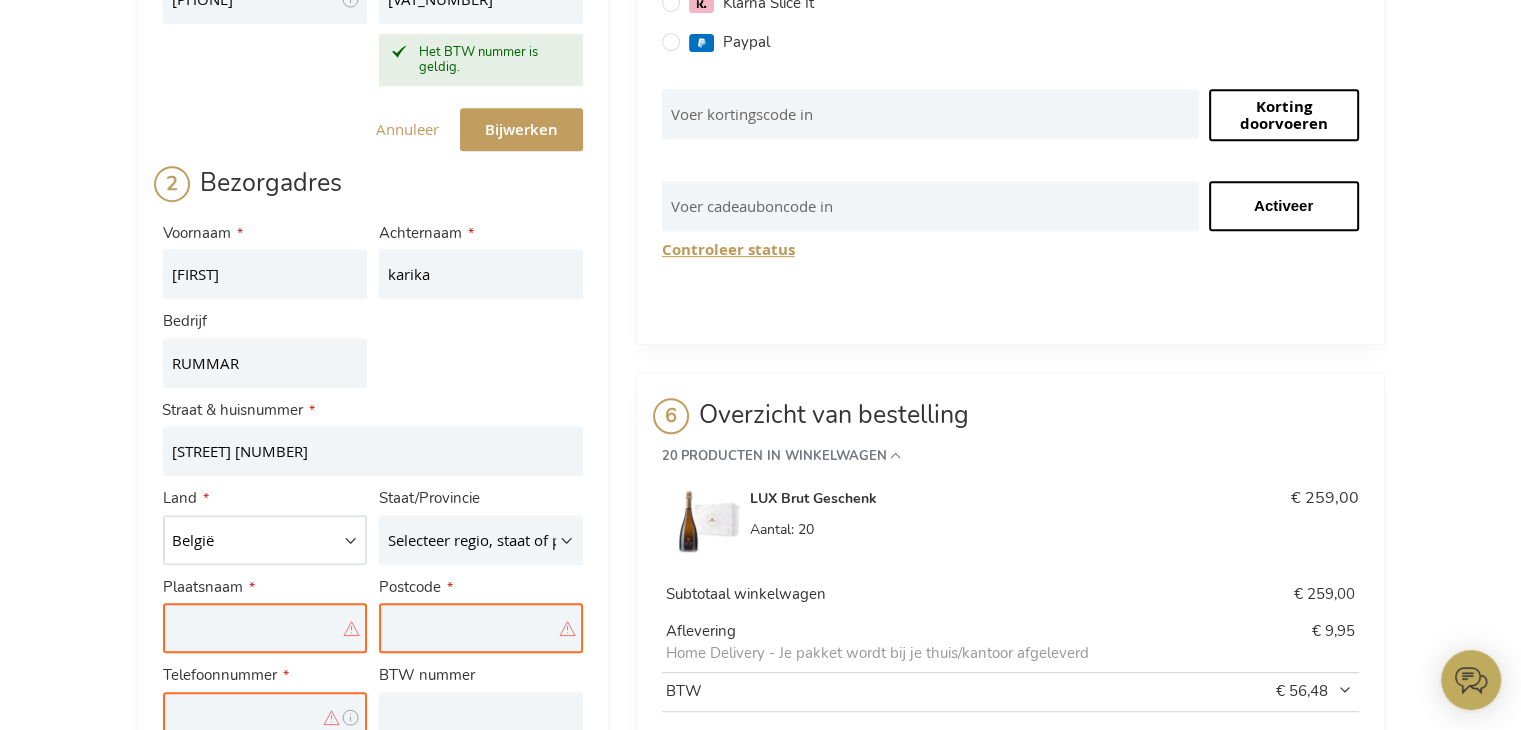 scroll, scrollTop: 1052, scrollLeft: 0, axis: vertical 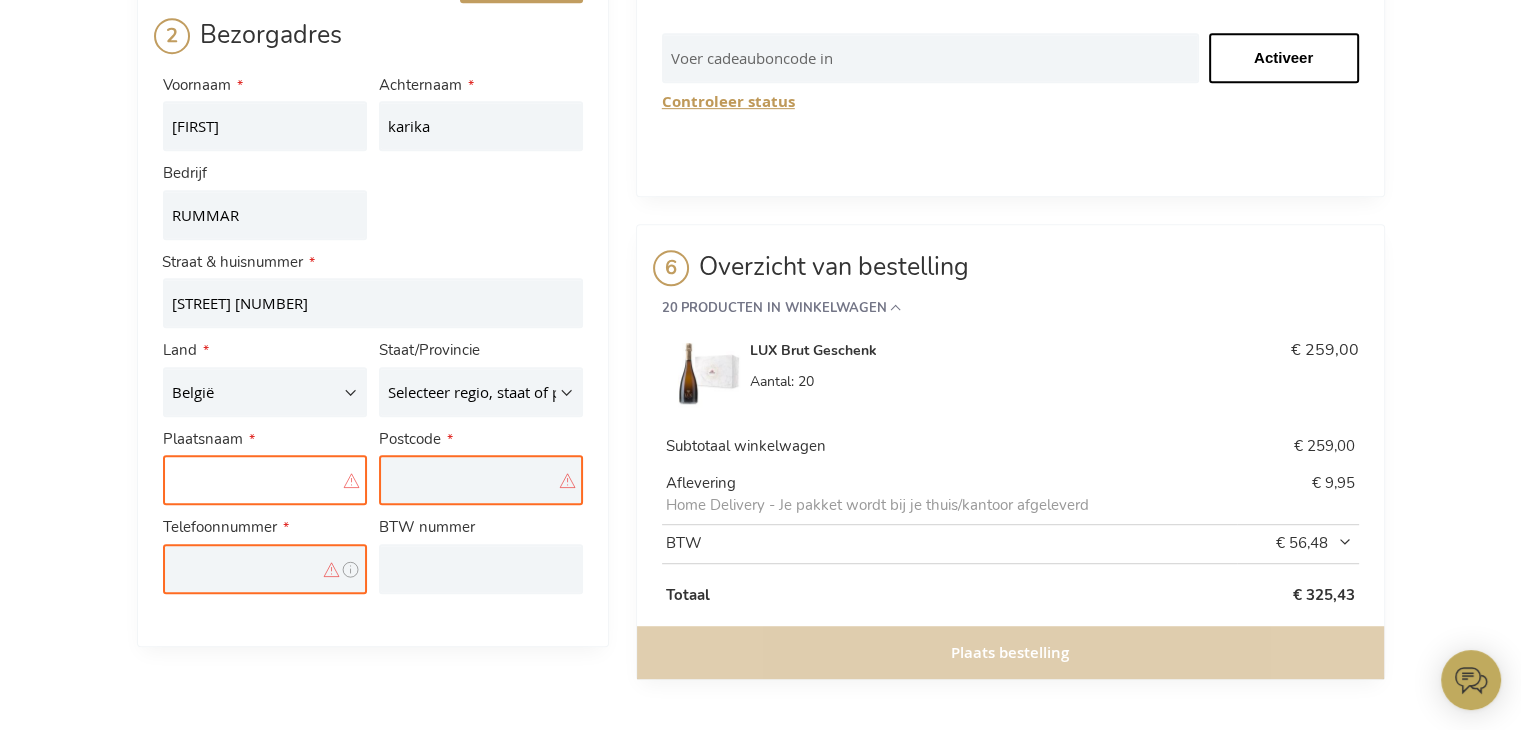 click on "Plaatsnaam" at bounding box center [265, 480] 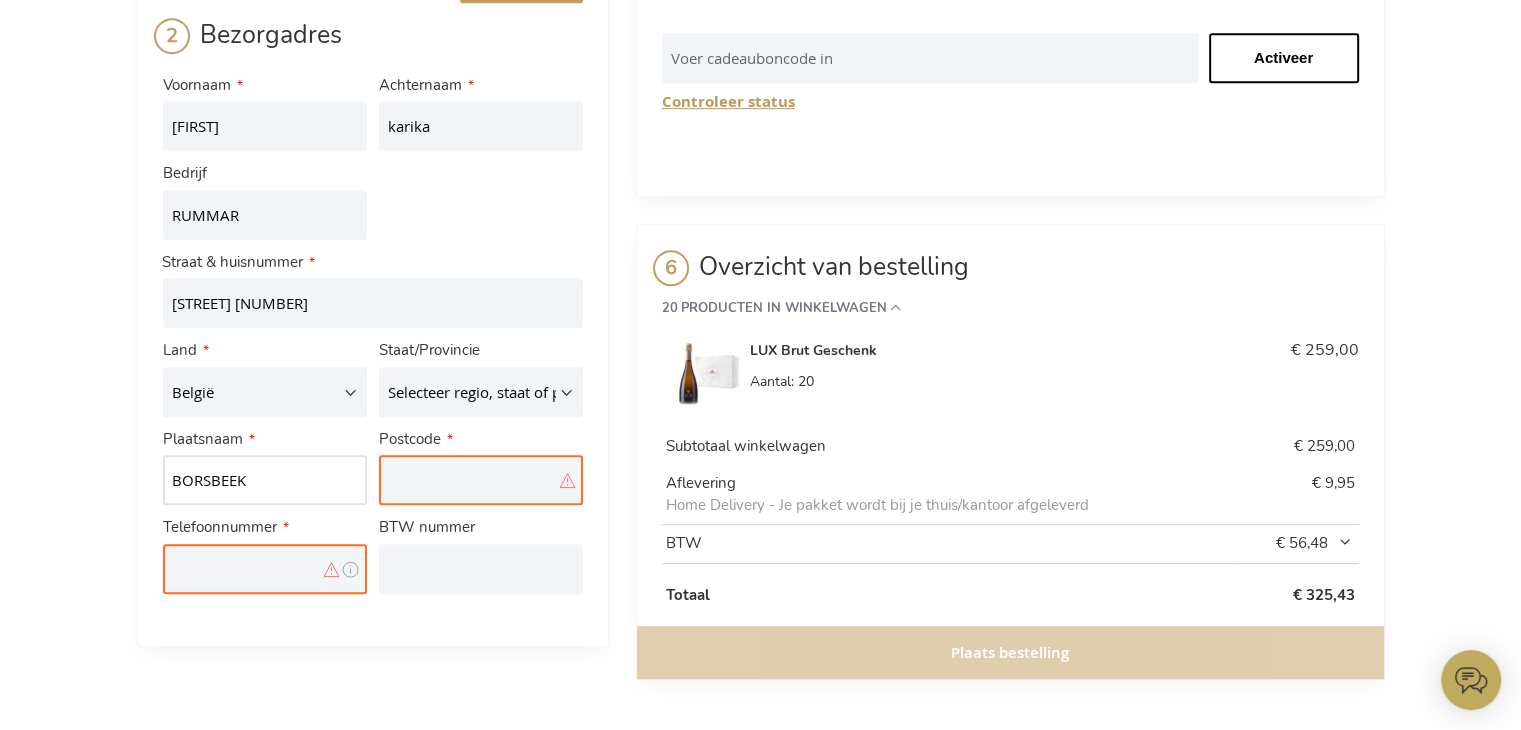 type on "BORSBEEK" 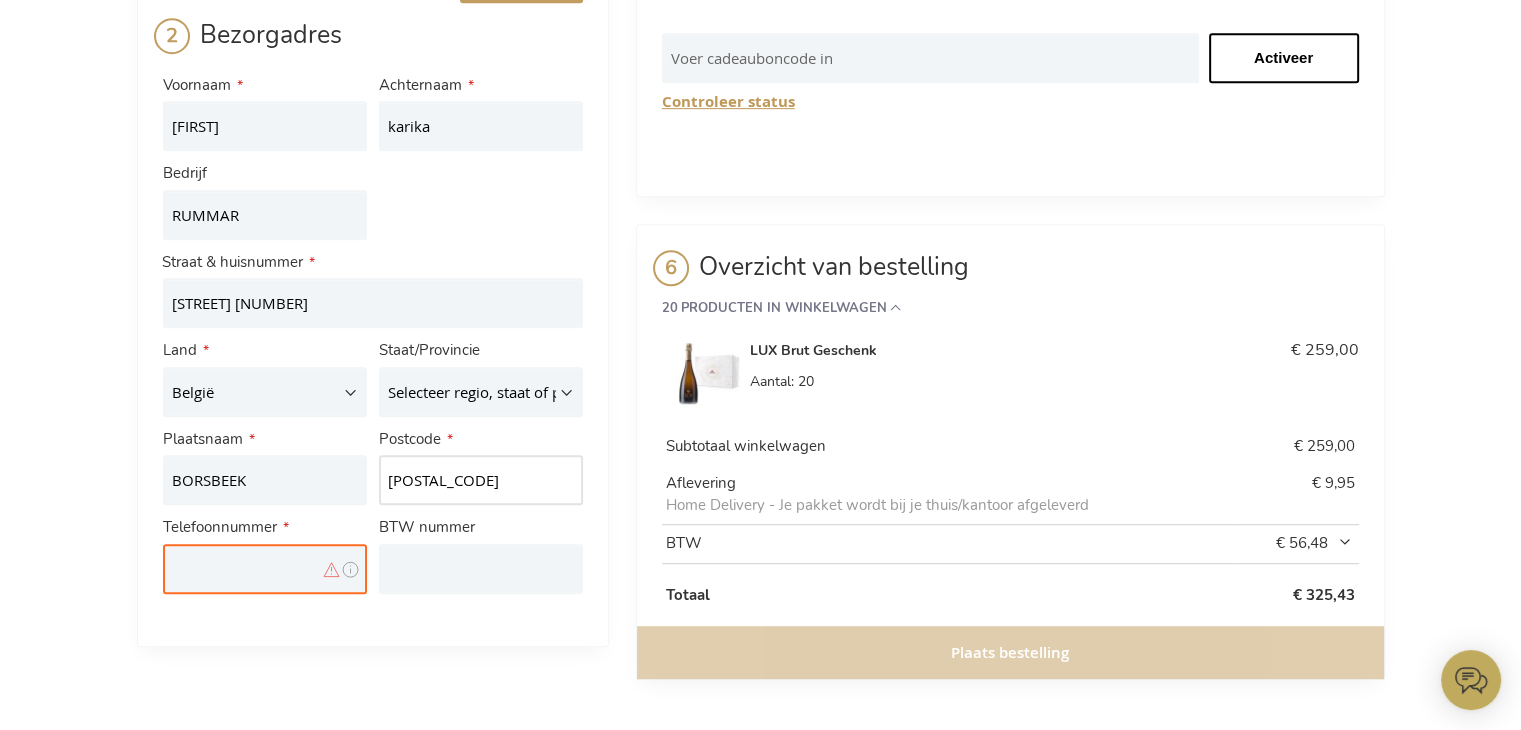 type on "2150" 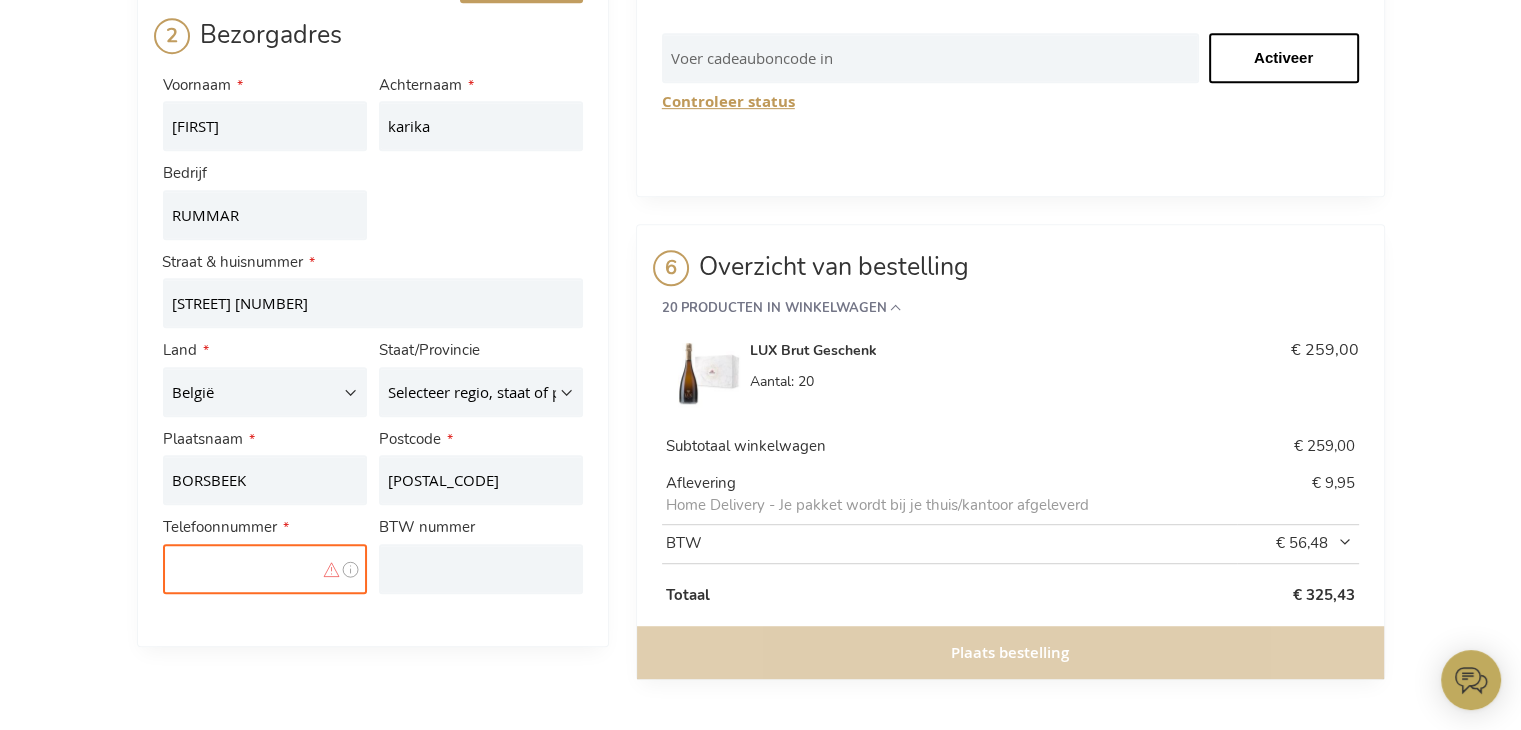 click on "Telefoonnummer" at bounding box center [265, 569] 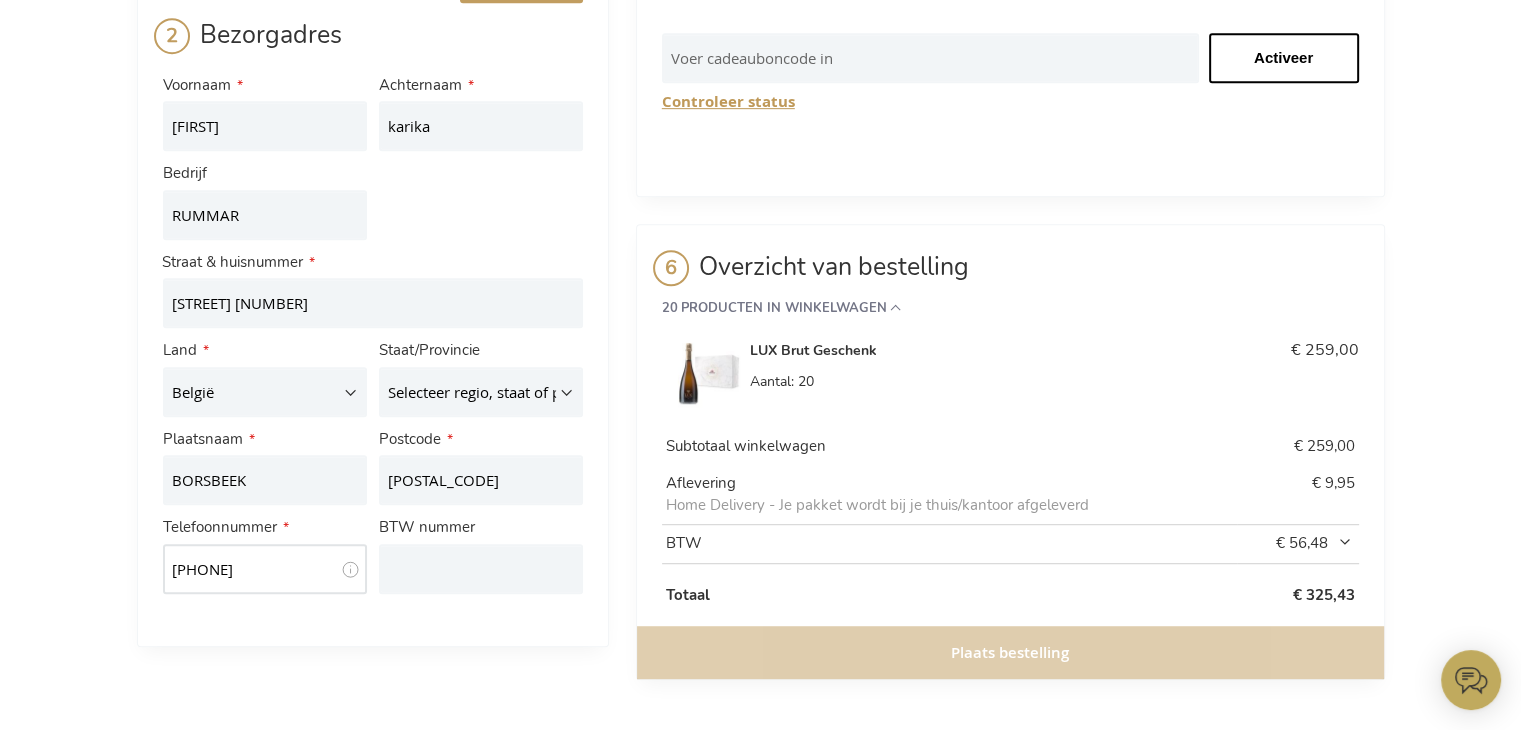 type on "0492779336" 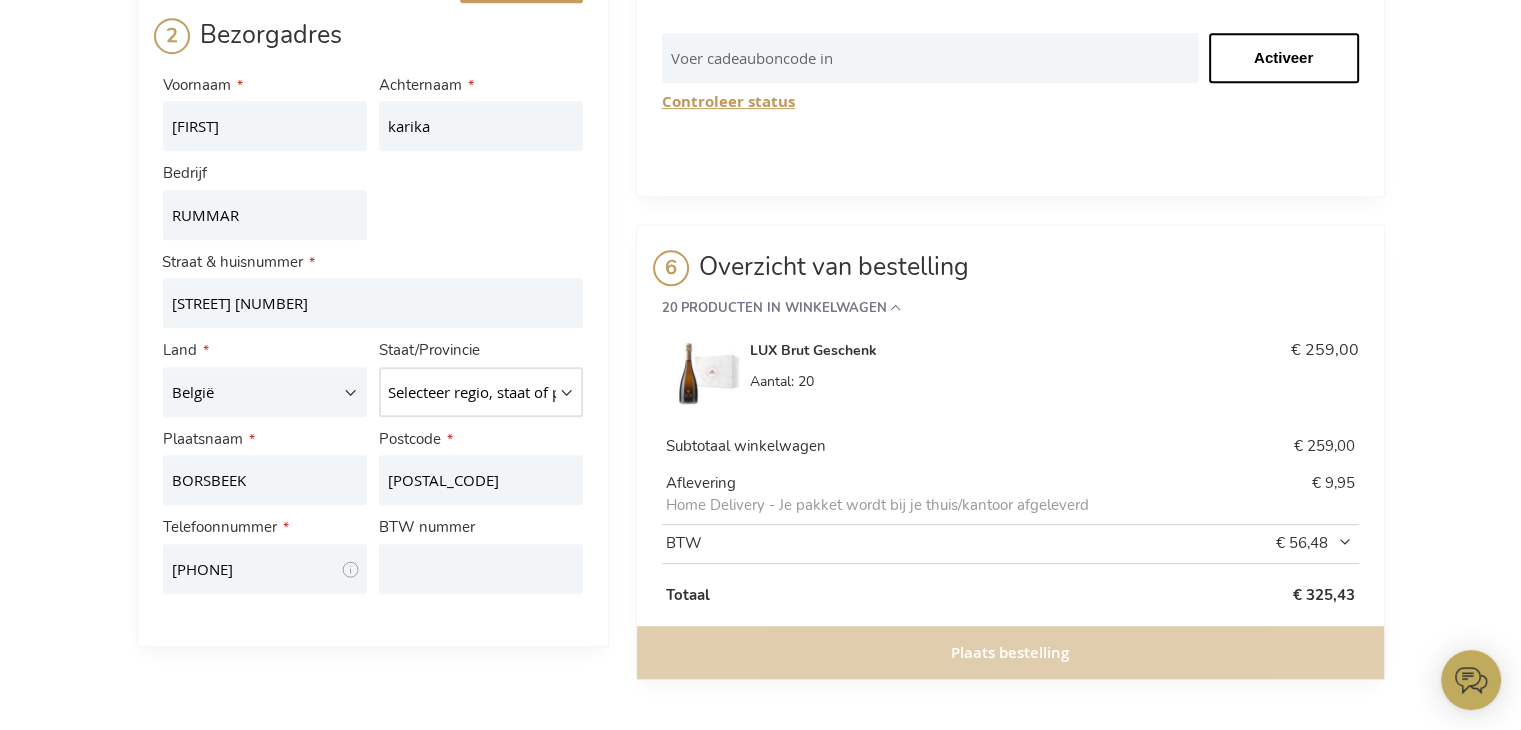 click on "Selecteer regio, staat of provincie. Antwerpen Brabant wallon Brussels-Capital Region Hainaut Liège Limburg Luxembourg Namur Oost-Vlaanderen Vlaams-Brabant West-Vlaanderen" at bounding box center [481, 392] 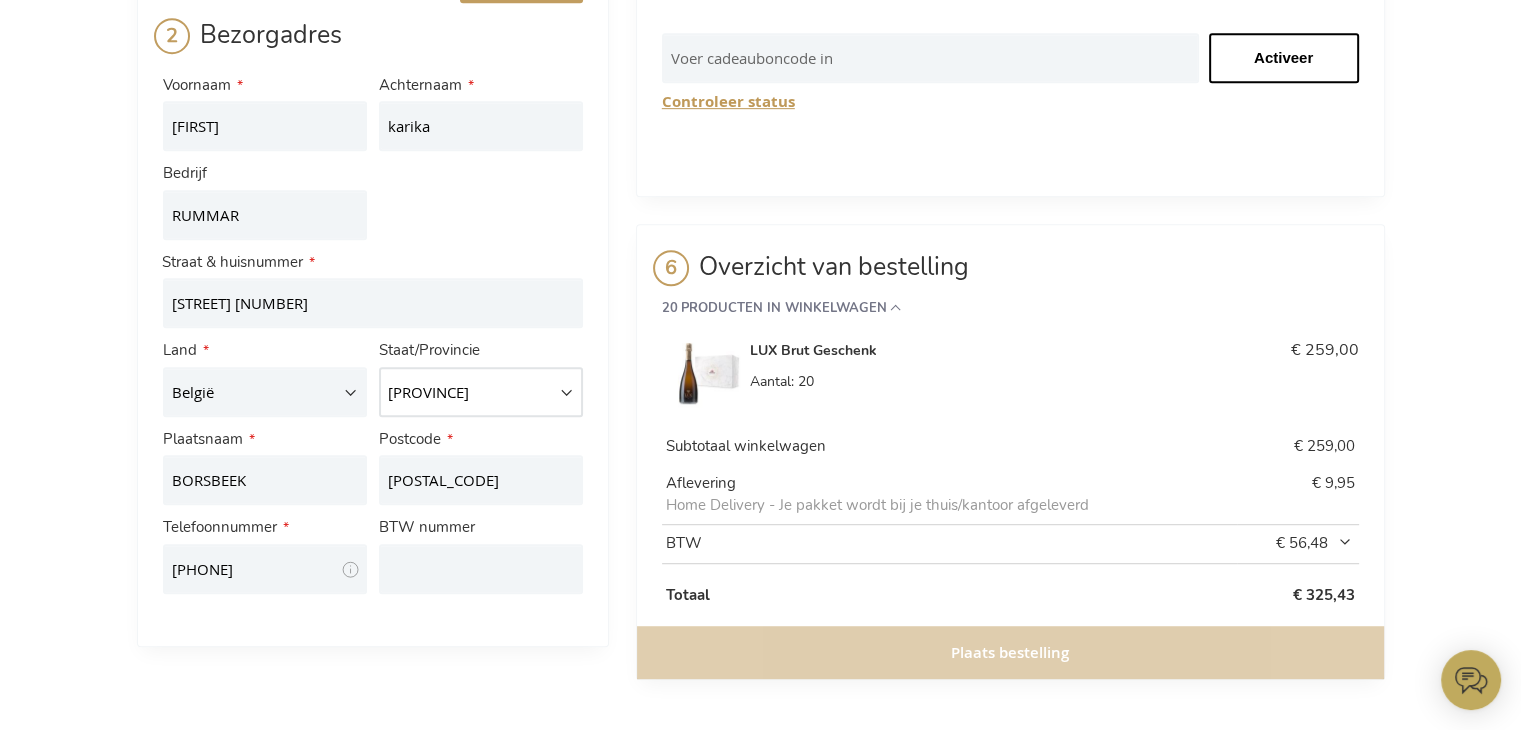 click on "Selecteer regio, staat of provincie. Antwerpen Brabant wallon Brussels-Capital Region Hainaut Liège Limburg Luxembourg Namur Oost-Vlaanderen Vlaams-Brabant West-Vlaanderen" at bounding box center [481, 392] 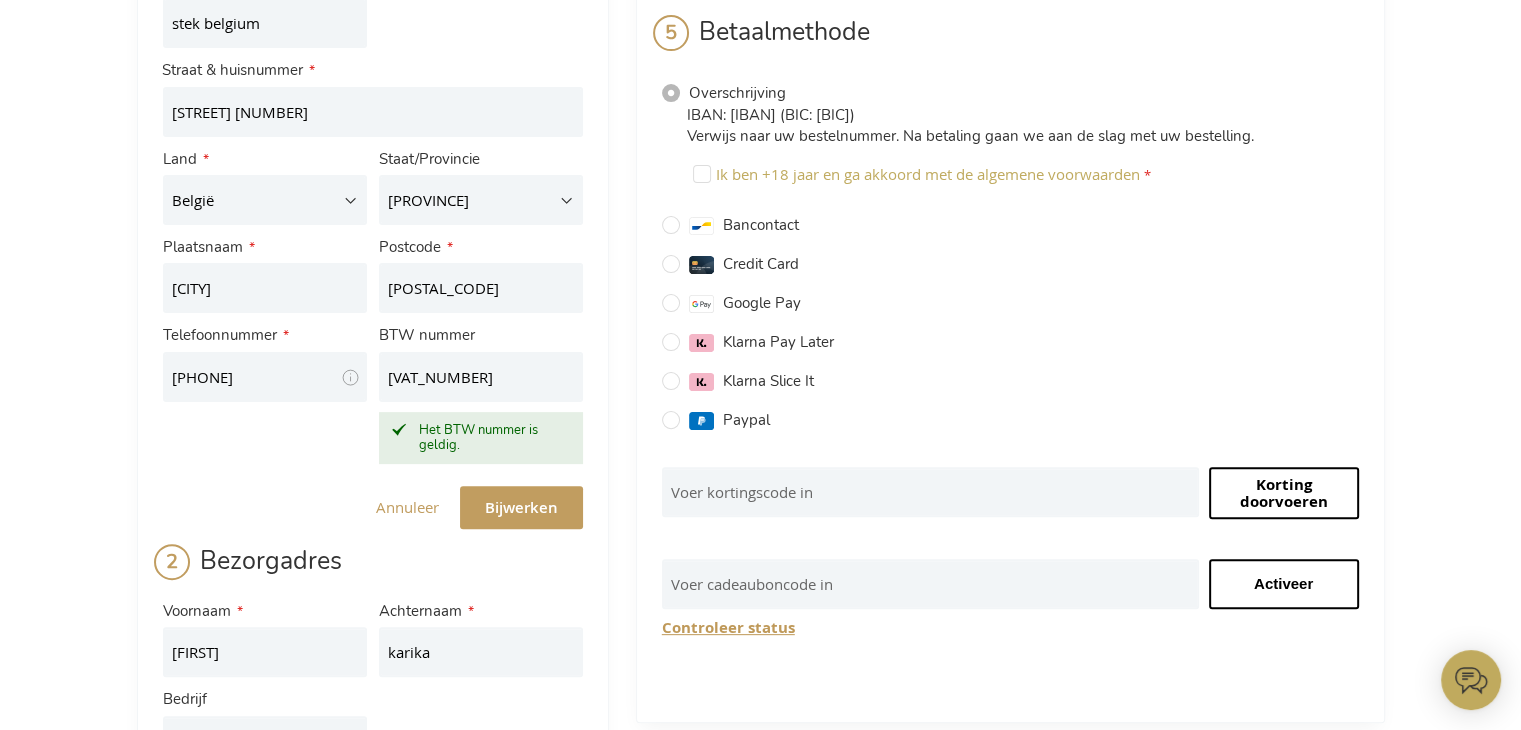 scroll, scrollTop: 444, scrollLeft: 0, axis: vertical 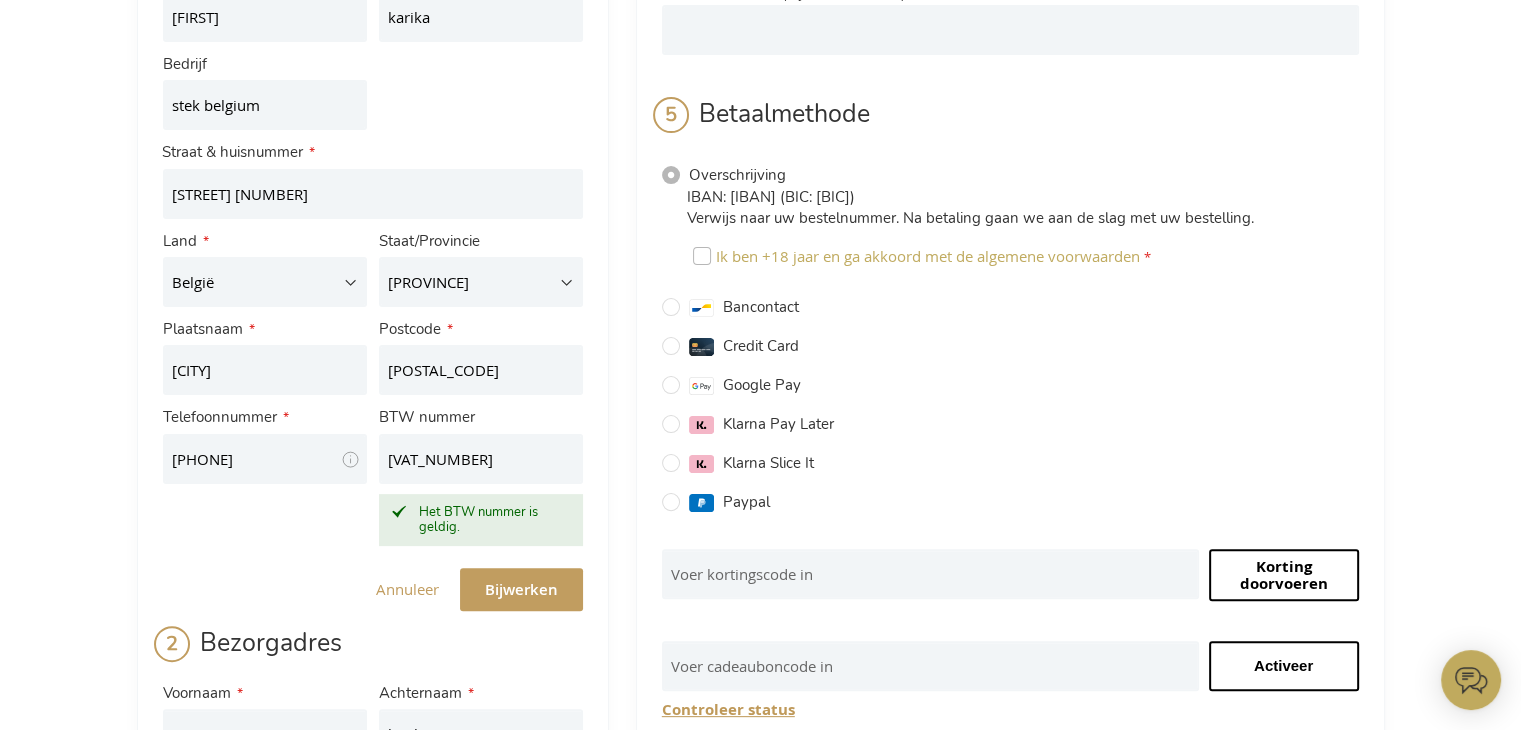 click on "Ik ben +18 jaar en ga akkoord met de algemene voorwaarden" at bounding box center [702, 256] 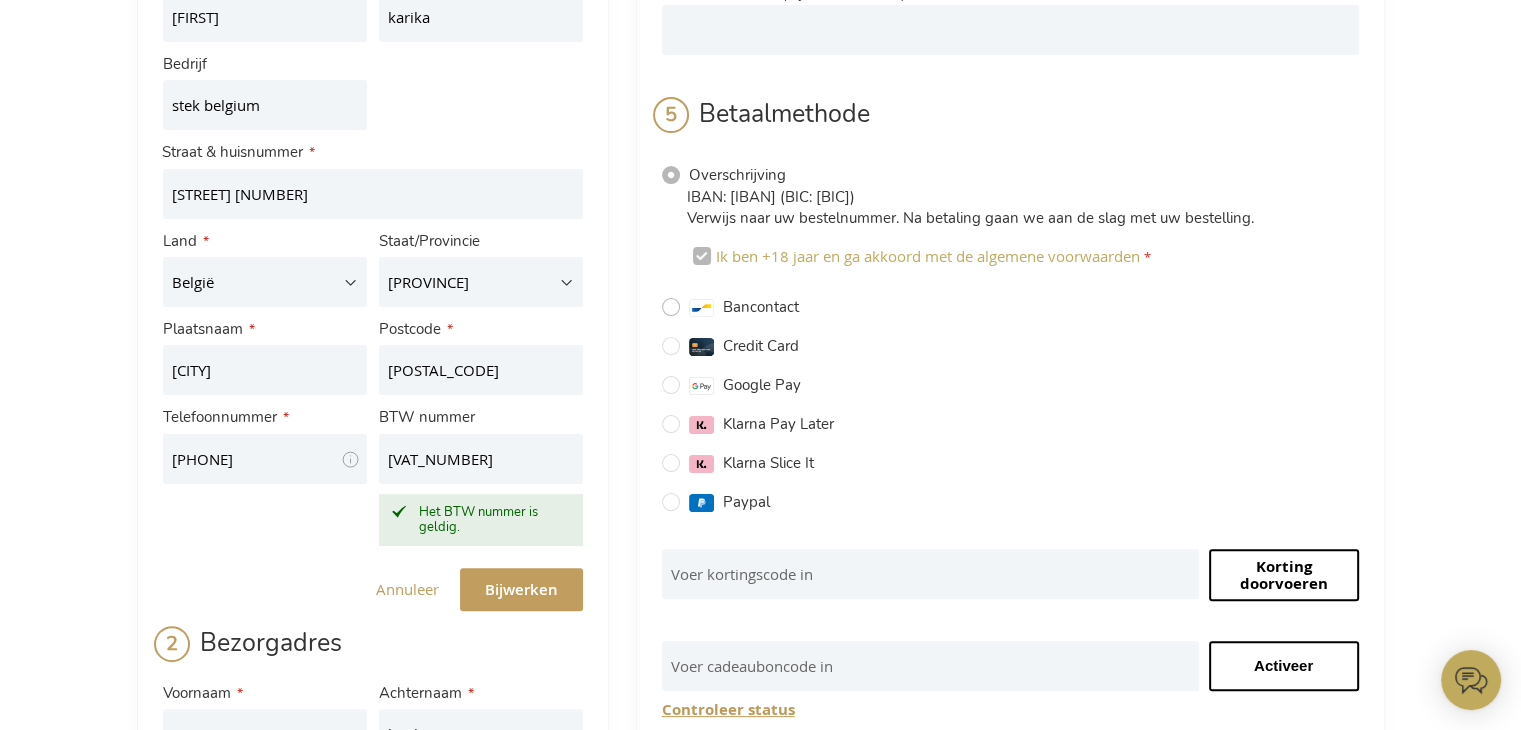 click on "Bancontact" at bounding box center [671, 307] 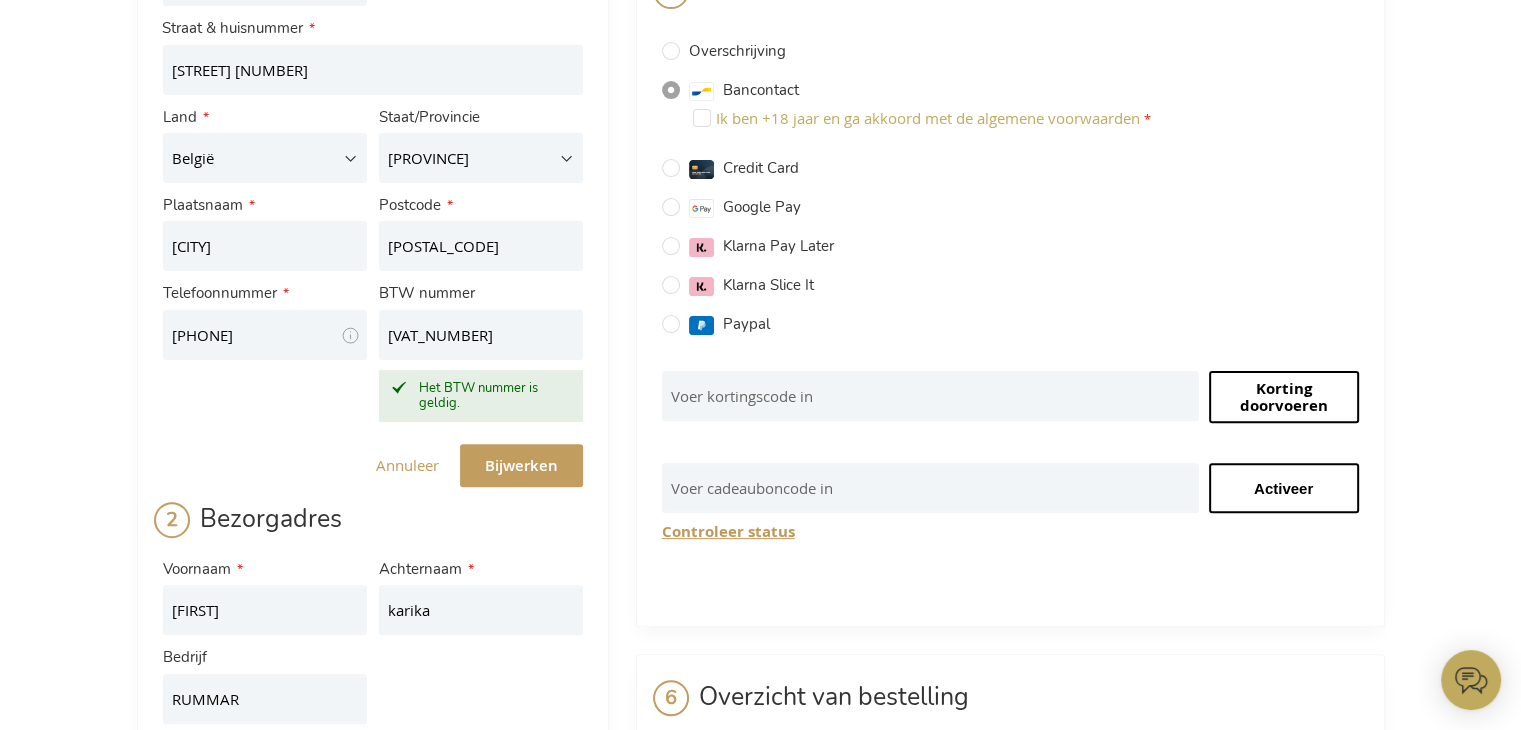 scroll, scrollTop: 660, scrollLeft: 0, axis: vertical 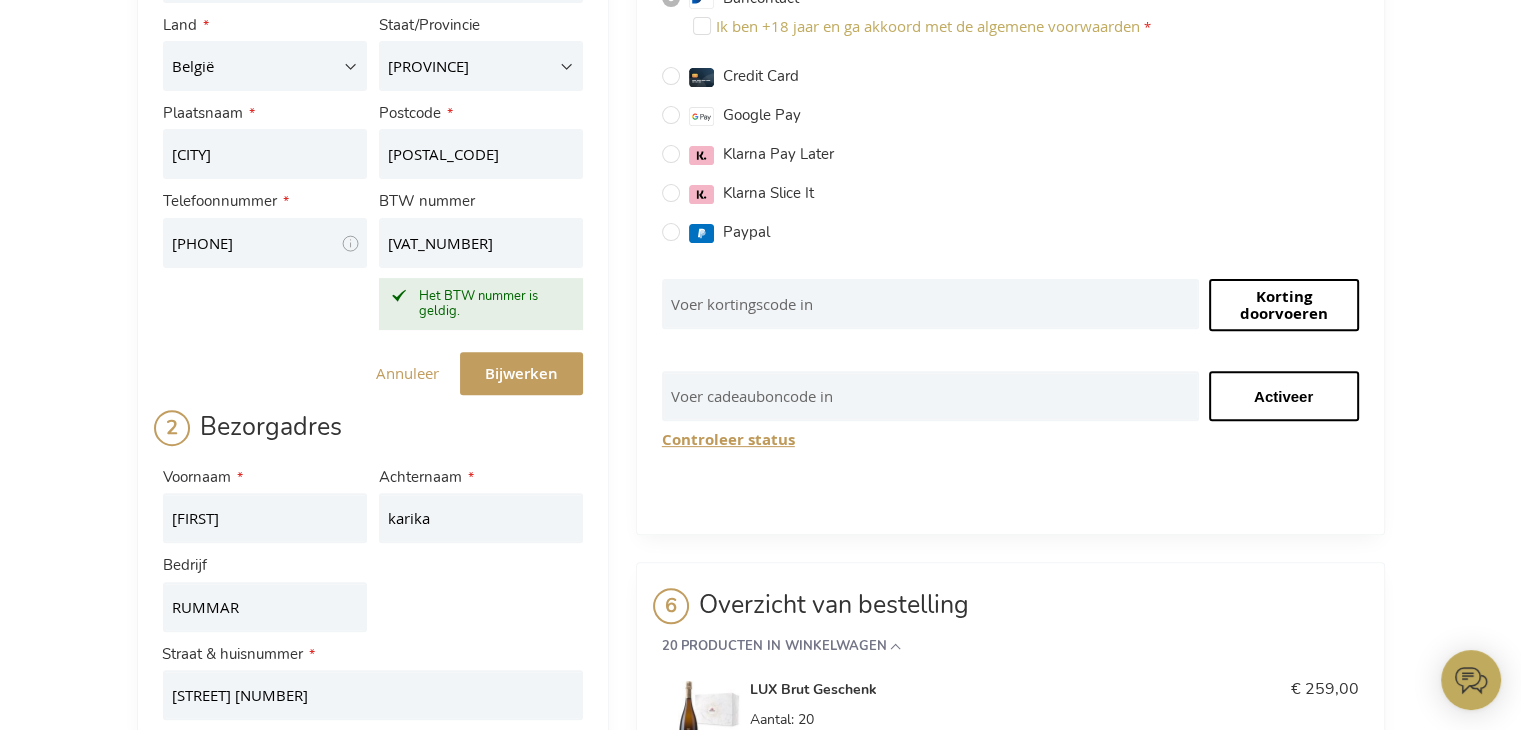 click on "Bijwerken" at bounding box center [521, 373] 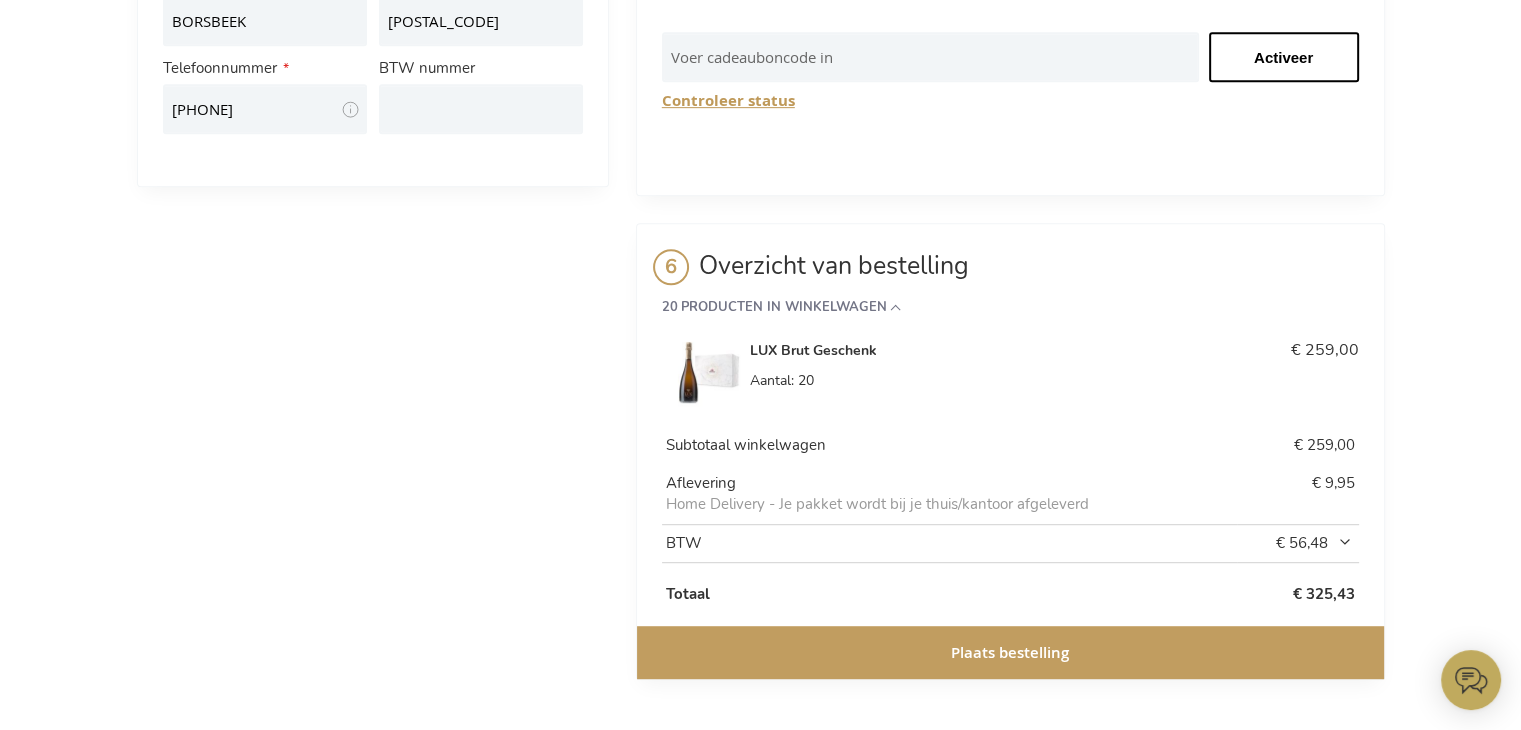scroll, scrollTop: 0, scrollLeft: 0, axis: both 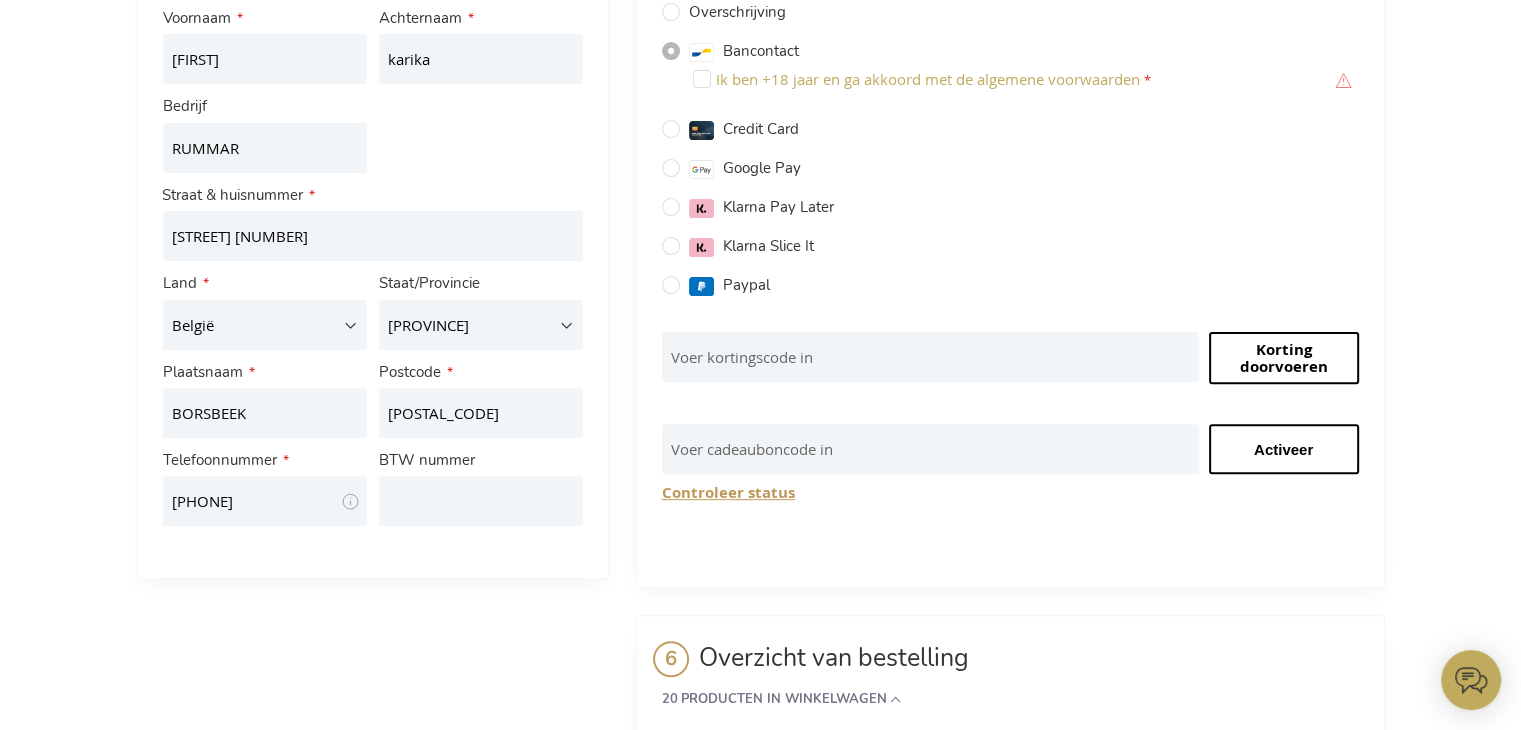 click on "Ik ben +18 jaar en ga akkoord met de algemene voorwaarden
Dit is een verplicht veld." at bounding box center [1023, 82] 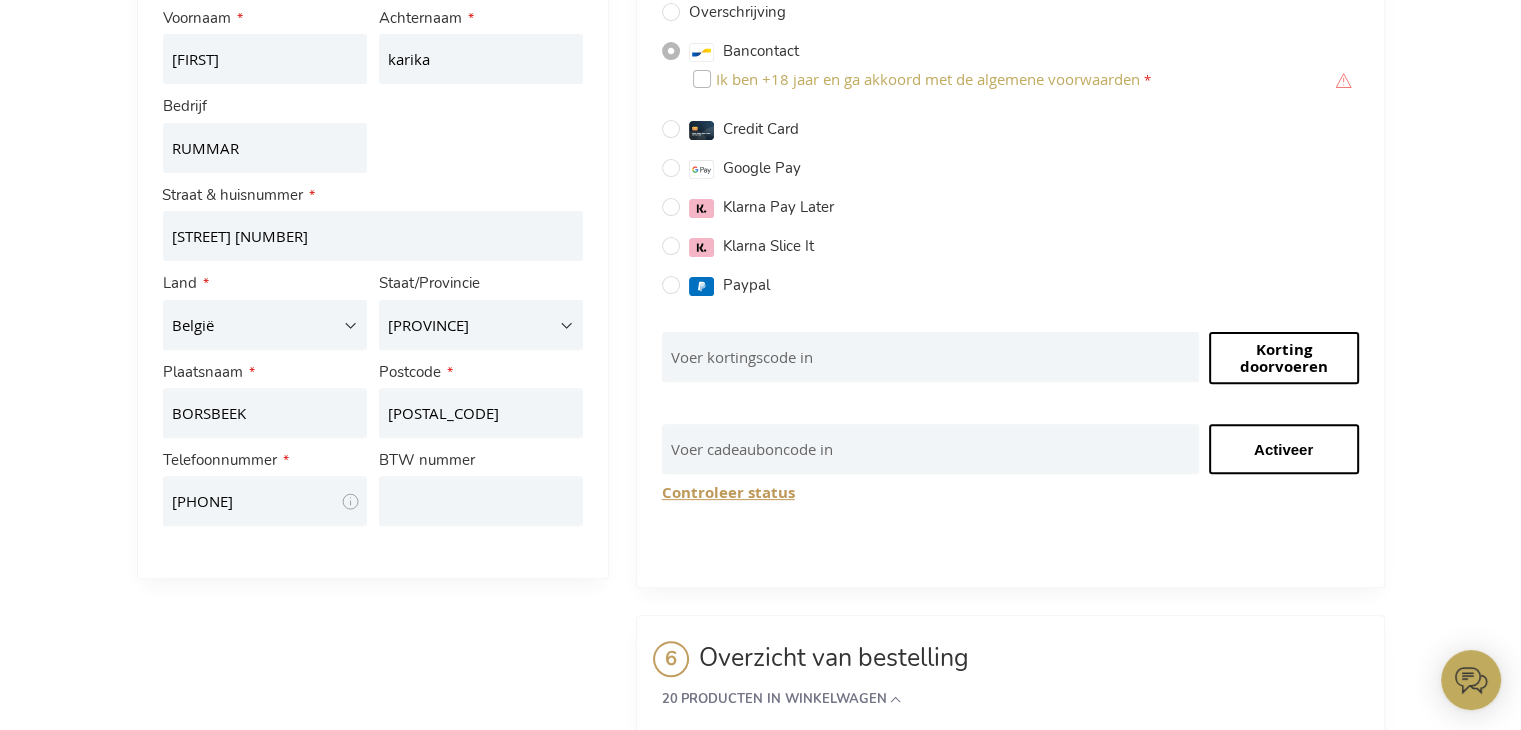 click on "Ik ben +18 jaar en ga akkoord met de algemene voorwaarden" at bounding box center [702, 79] 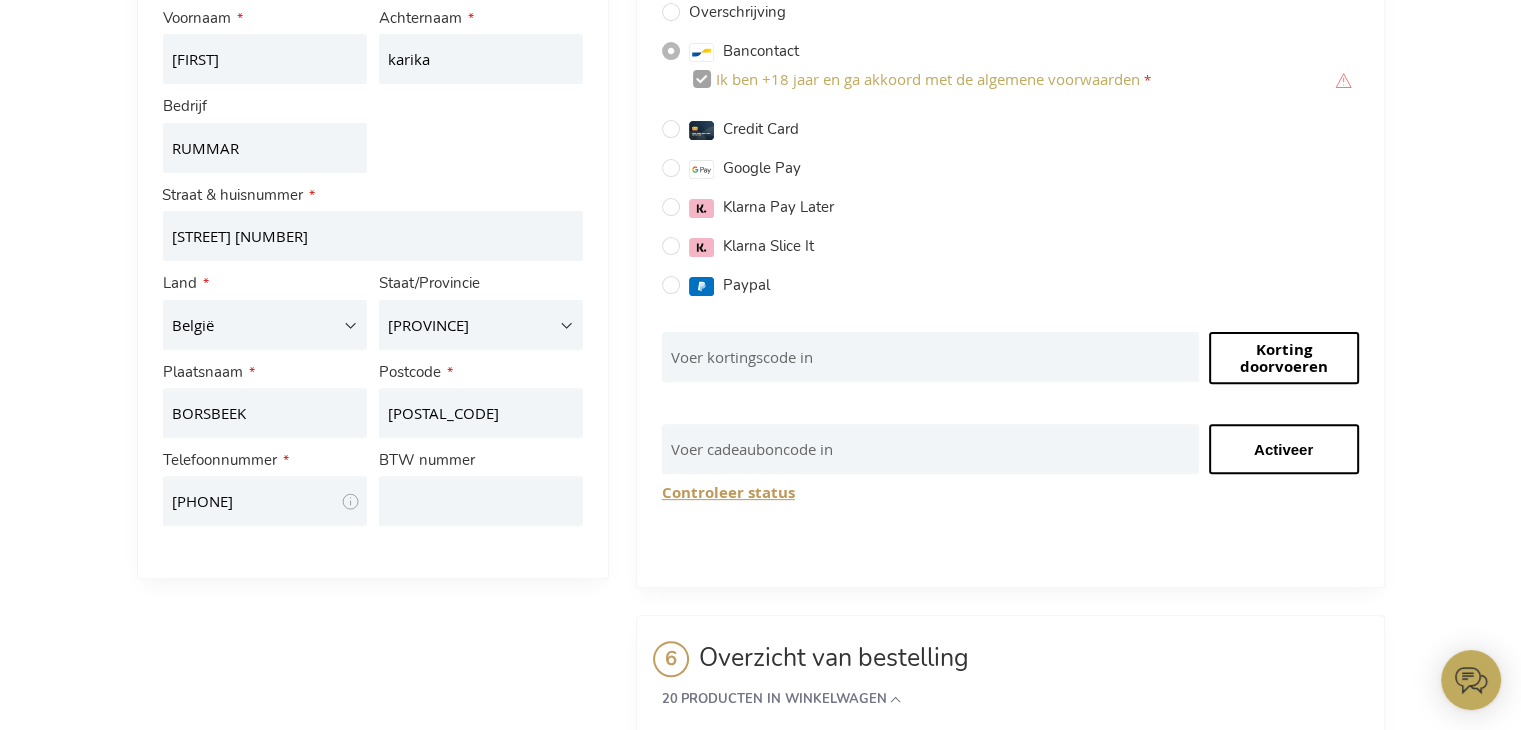 scroll, scrollTop: 999, scrollLeft: 0, axis: vertical 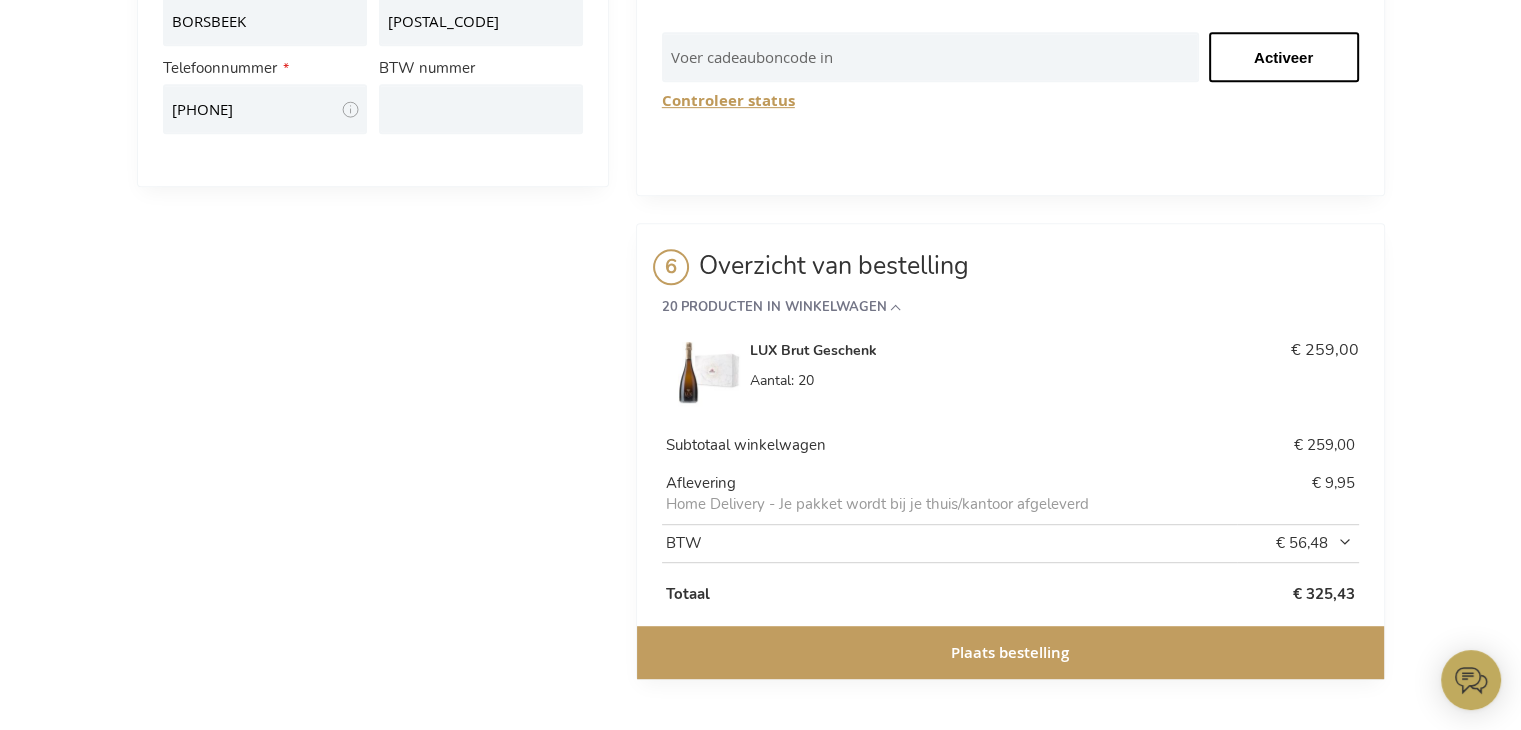 click on "Plaats bestelling" at bounding box center (1010, 652) 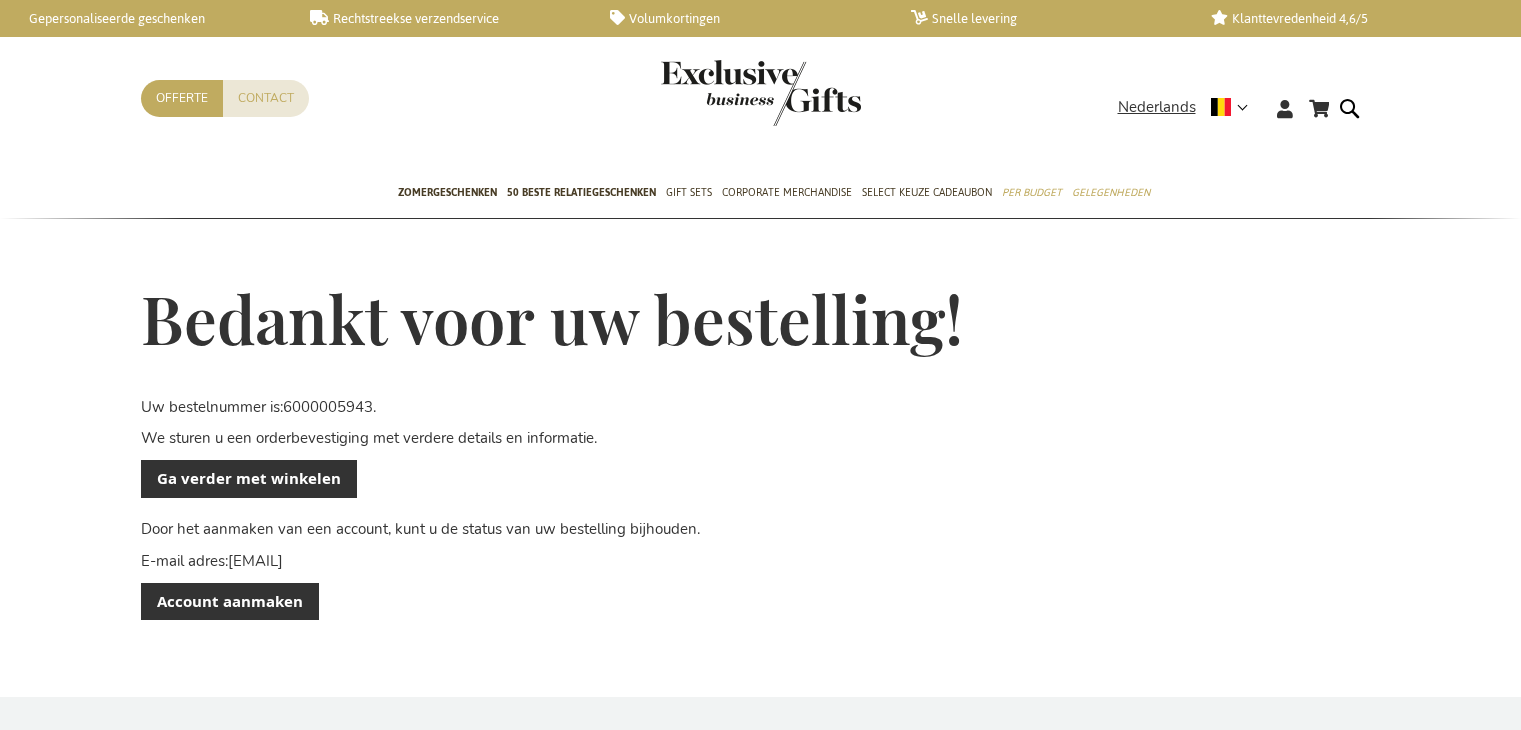 scroll, scrollTop: 0, scrollLeft: 0, axis: both 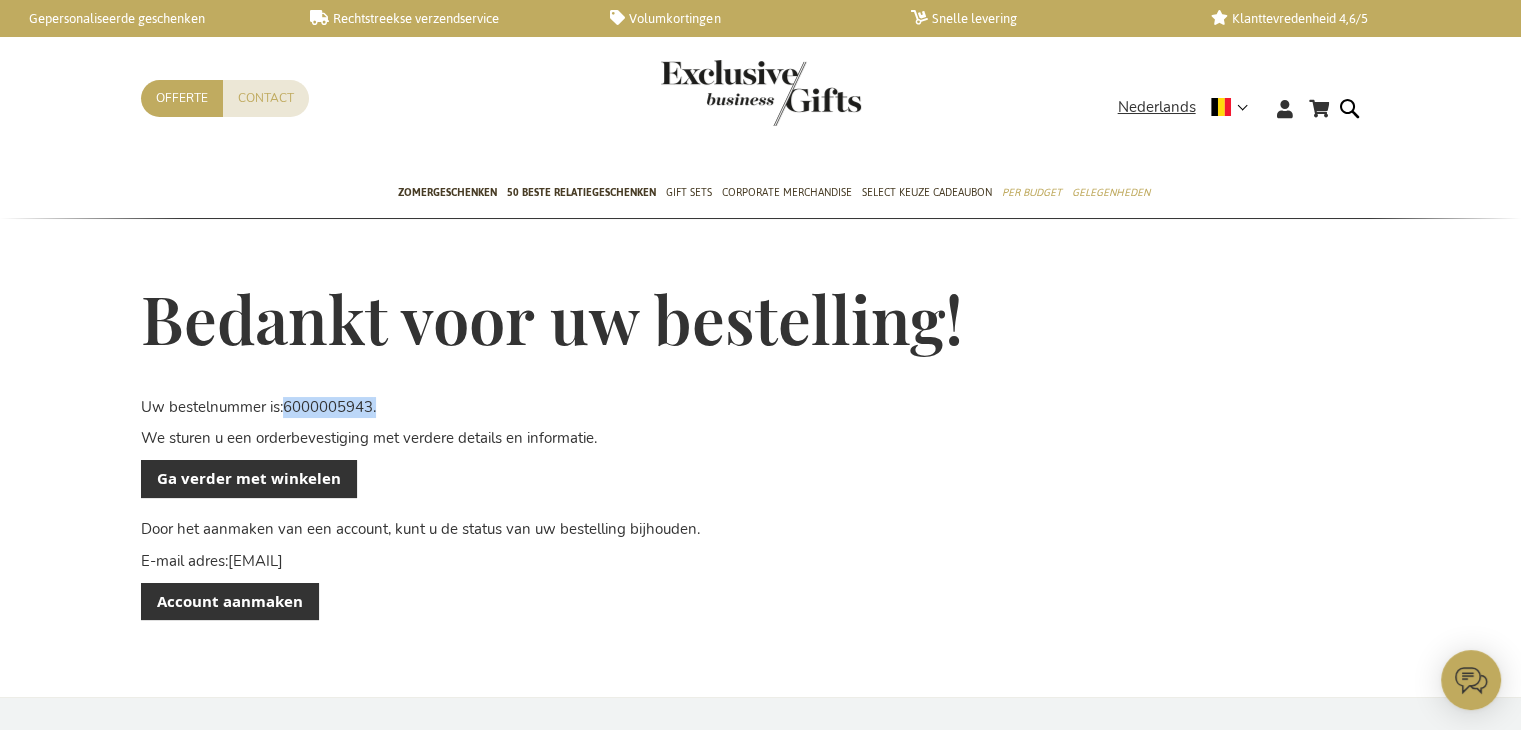 drag, startPoint x: 392, startPoint y: 406, endPoint x: 288, endPoint y: 408, distance: 104.019226 